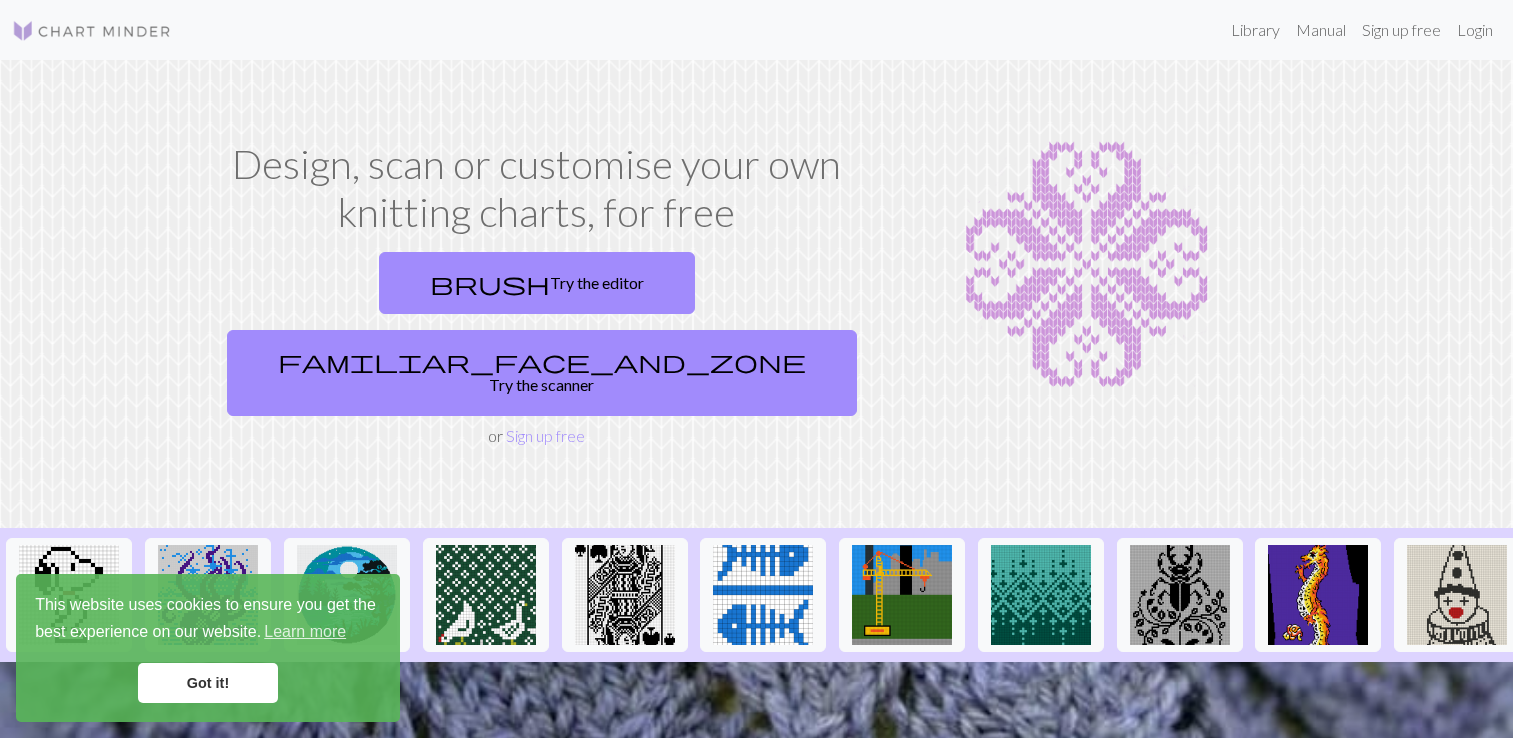 scroll, scrollTop: 0, scrollLeft: 0, axis: both 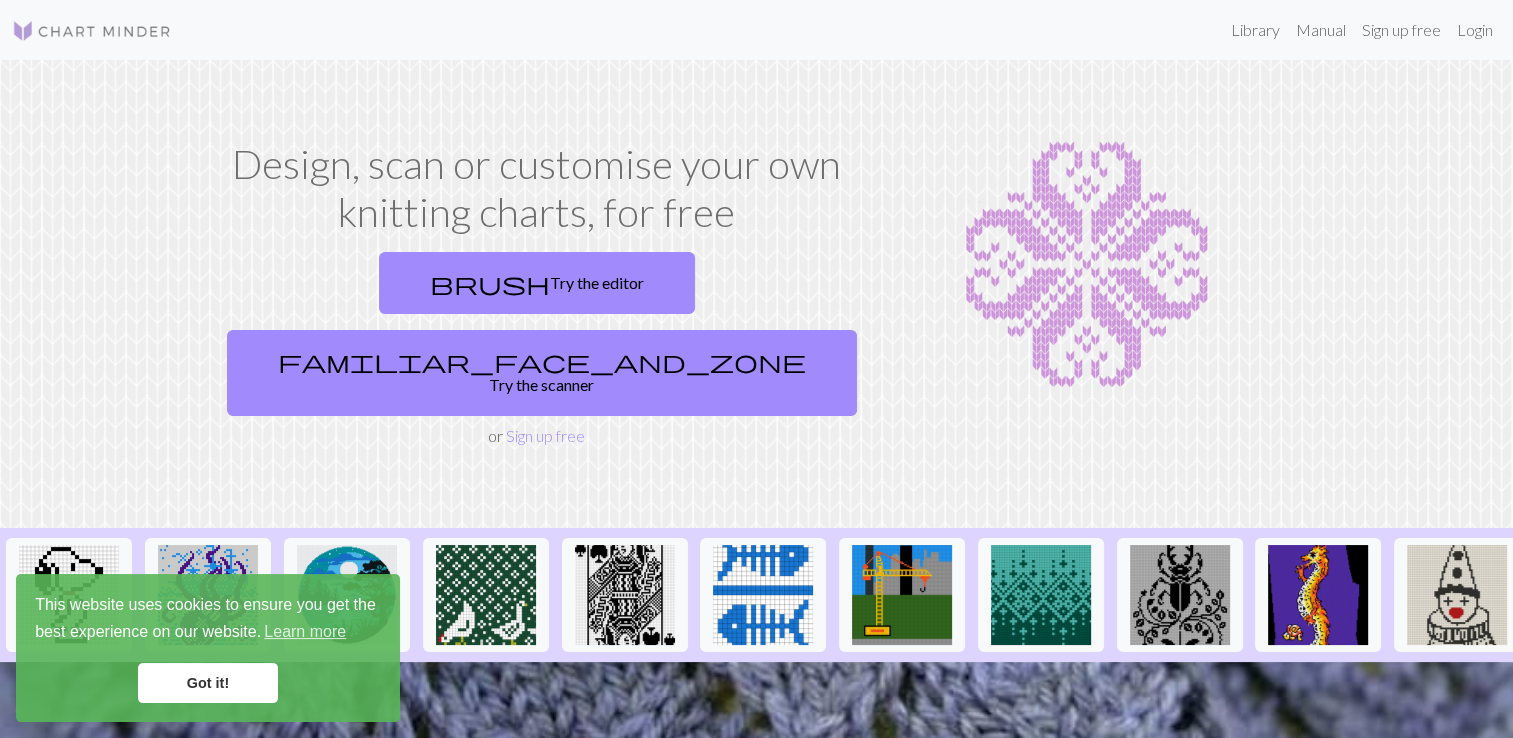 click on "Got it!" at bounding box center [208, 683] 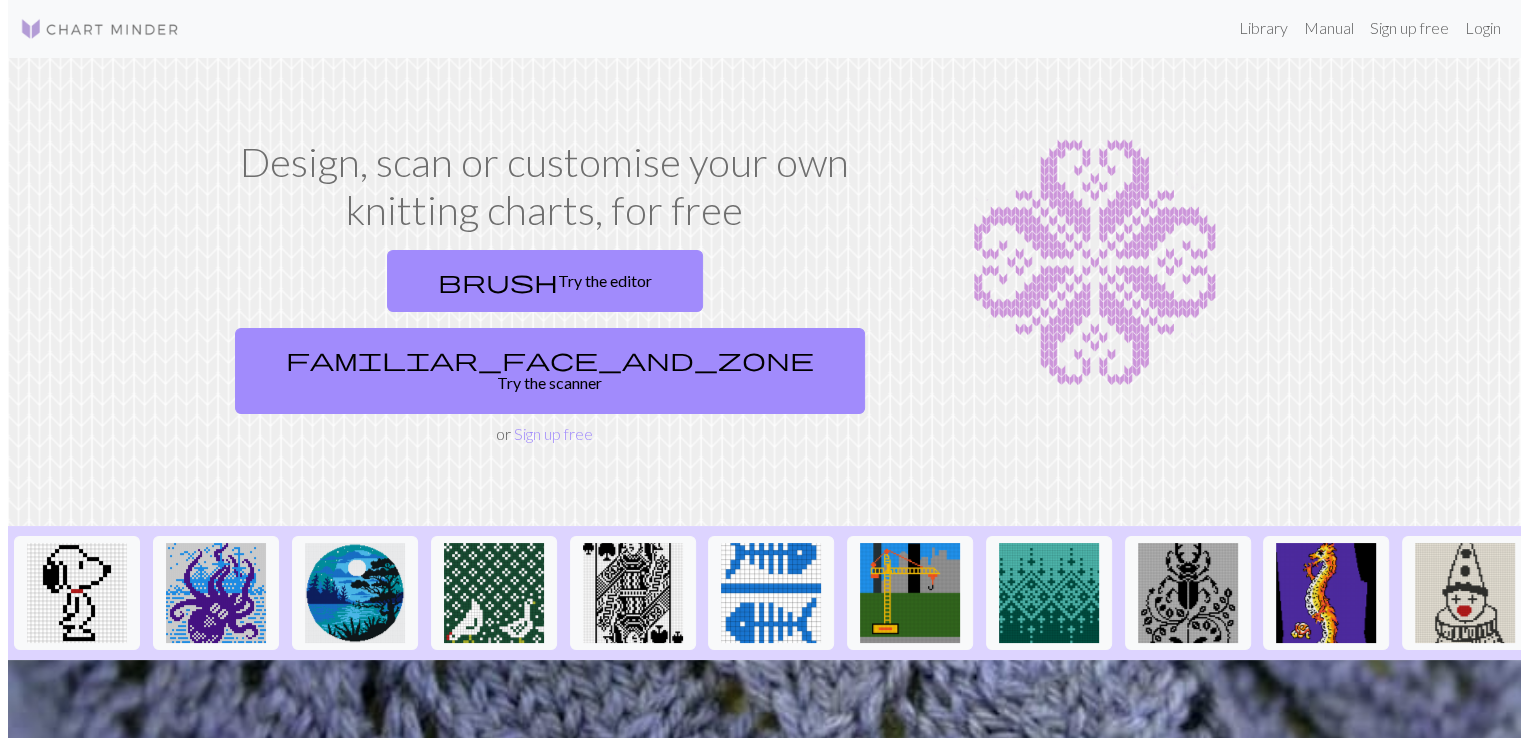 scroll, scrollTop: 0, scrollLeft: 0, axis: both 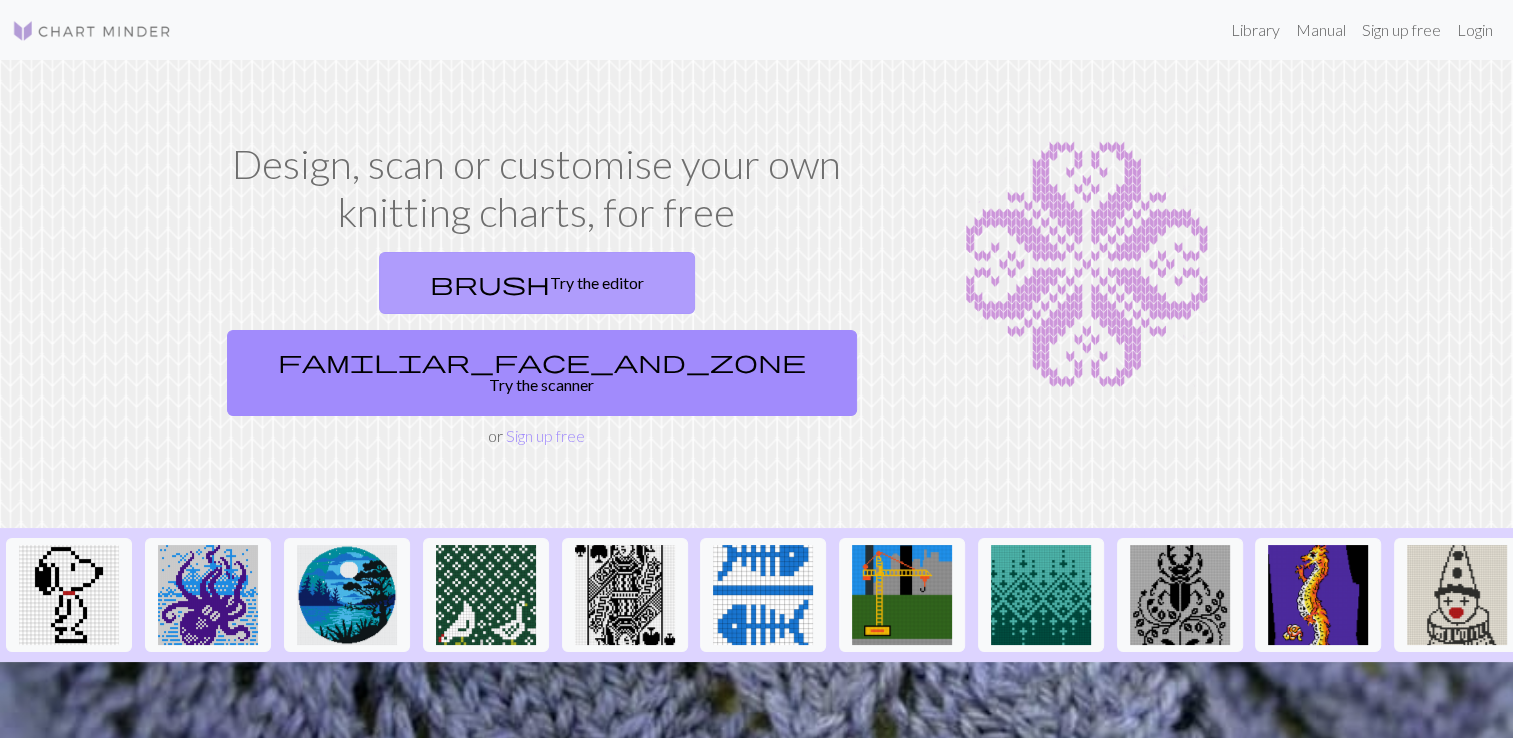 click on "brush  Try the editor" at bounding box center [537, 283] 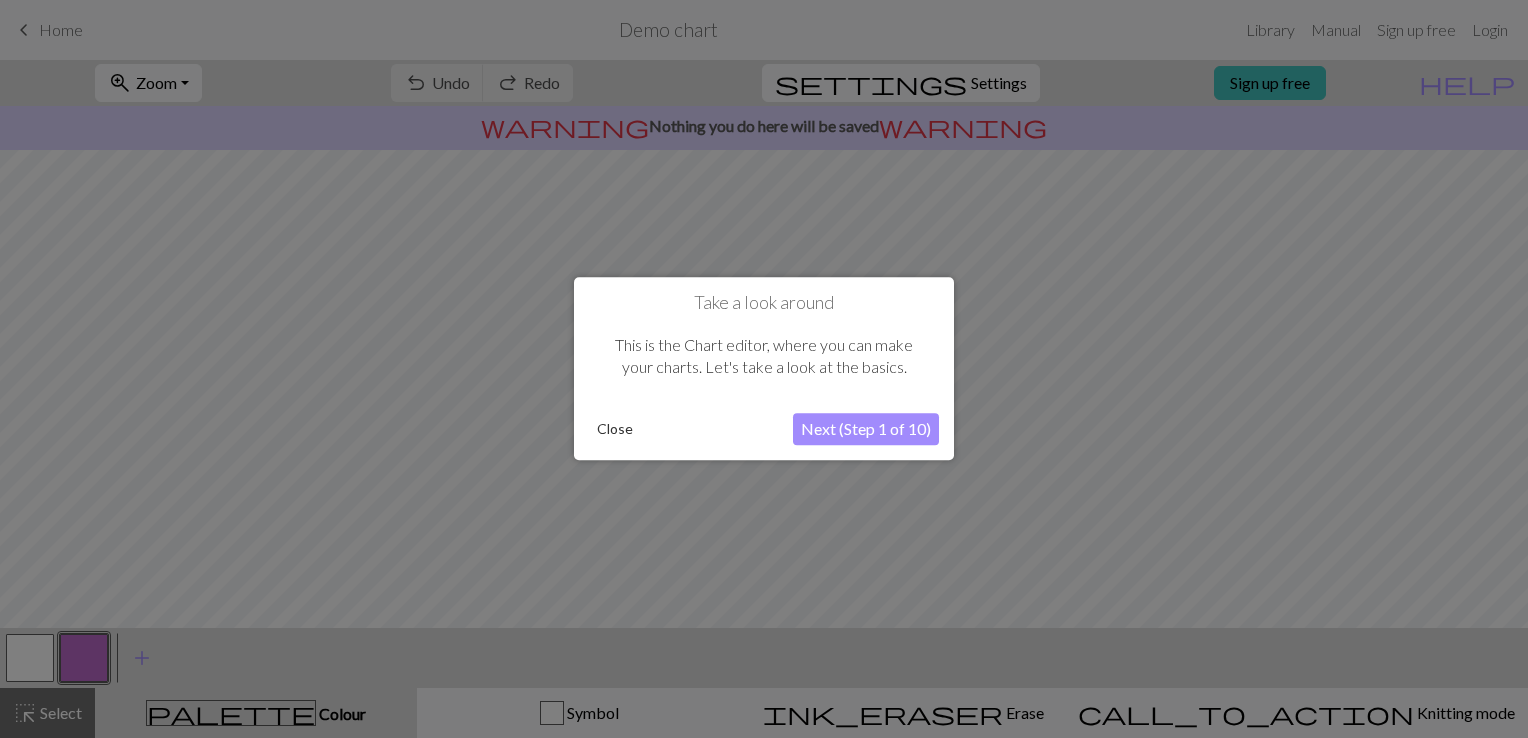 click on "Next (Step 1 of 10)" at bounding box center [866, 430] 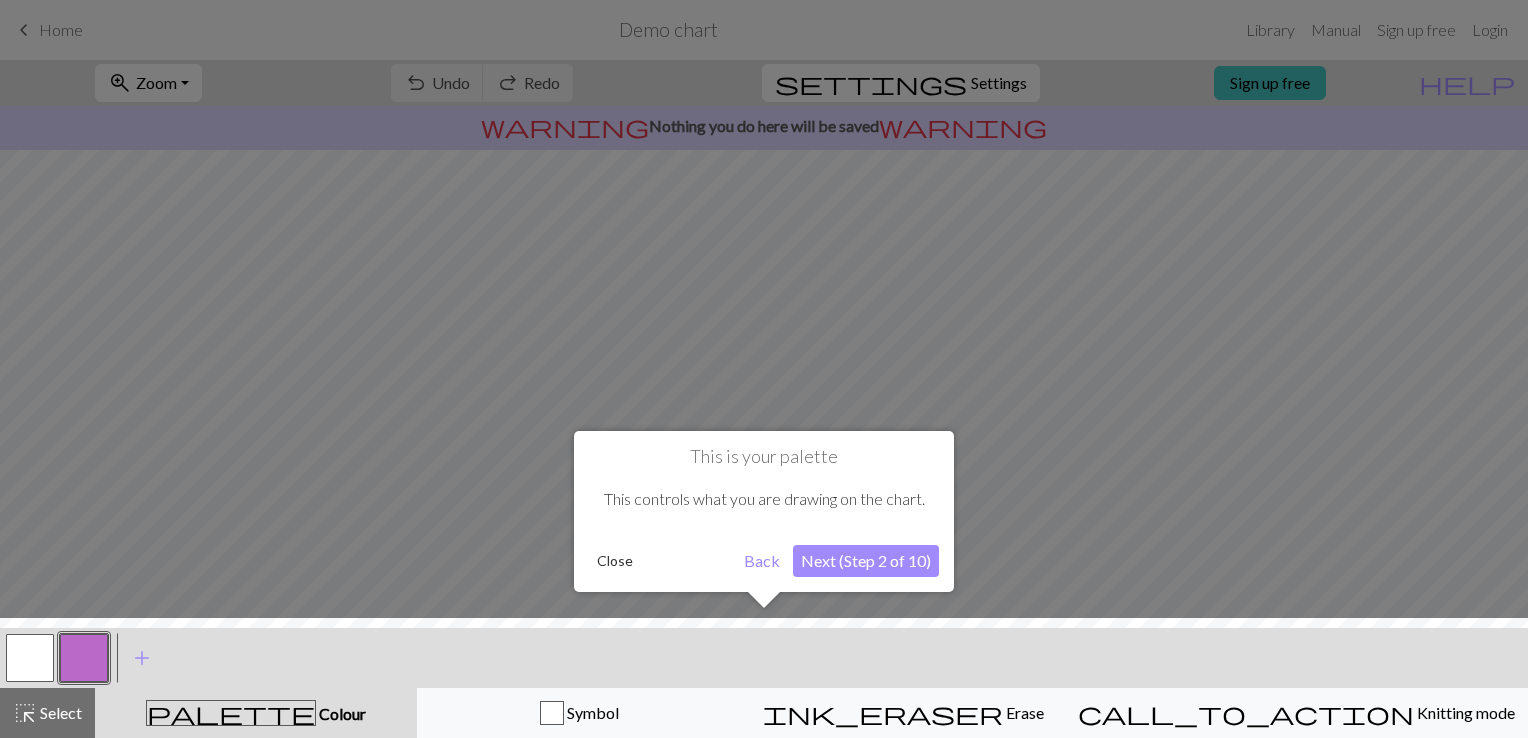 click on "Next (Step 2 of 10)" at bounding box center [866, 561] 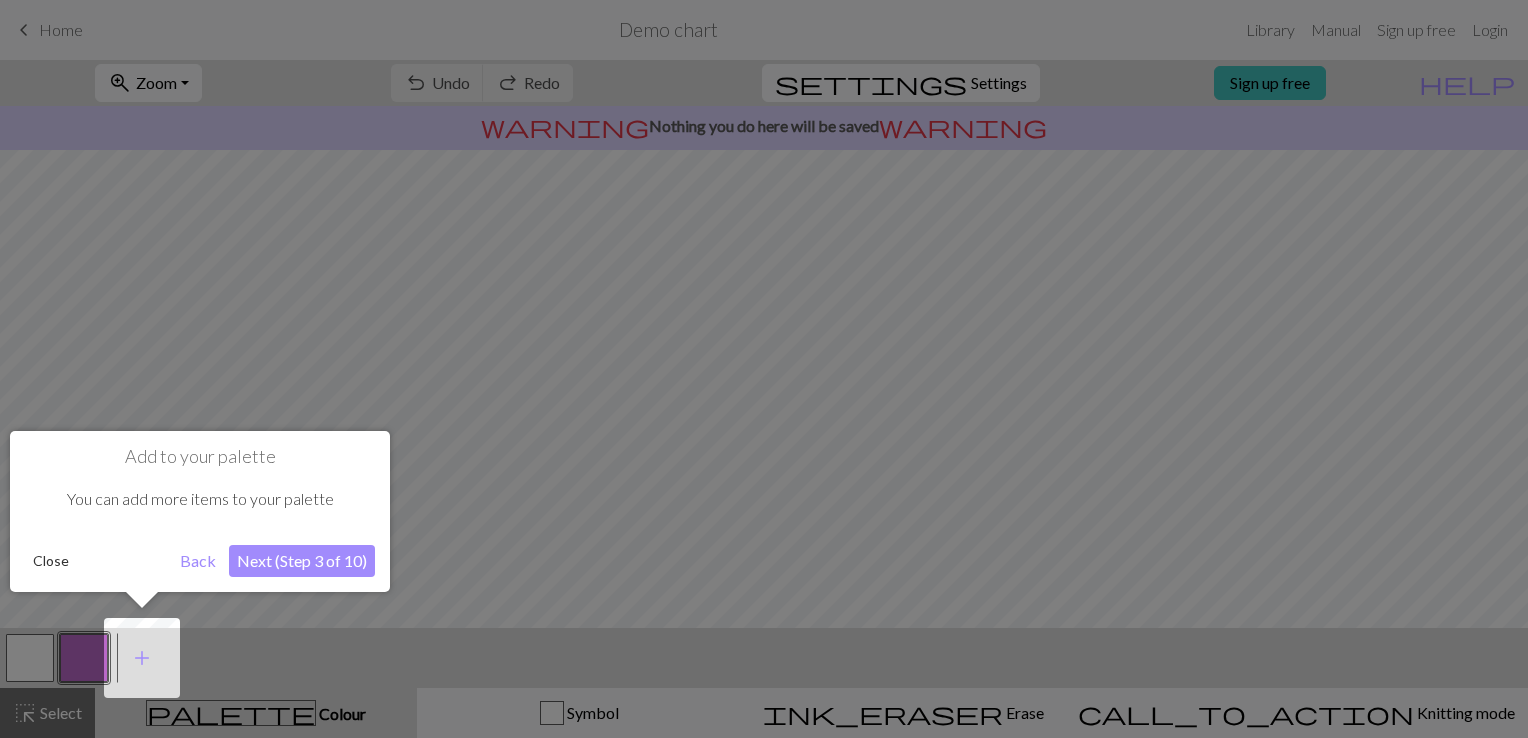 click on "Next (Step 3 of 10)" at bounding box center (302, 561) 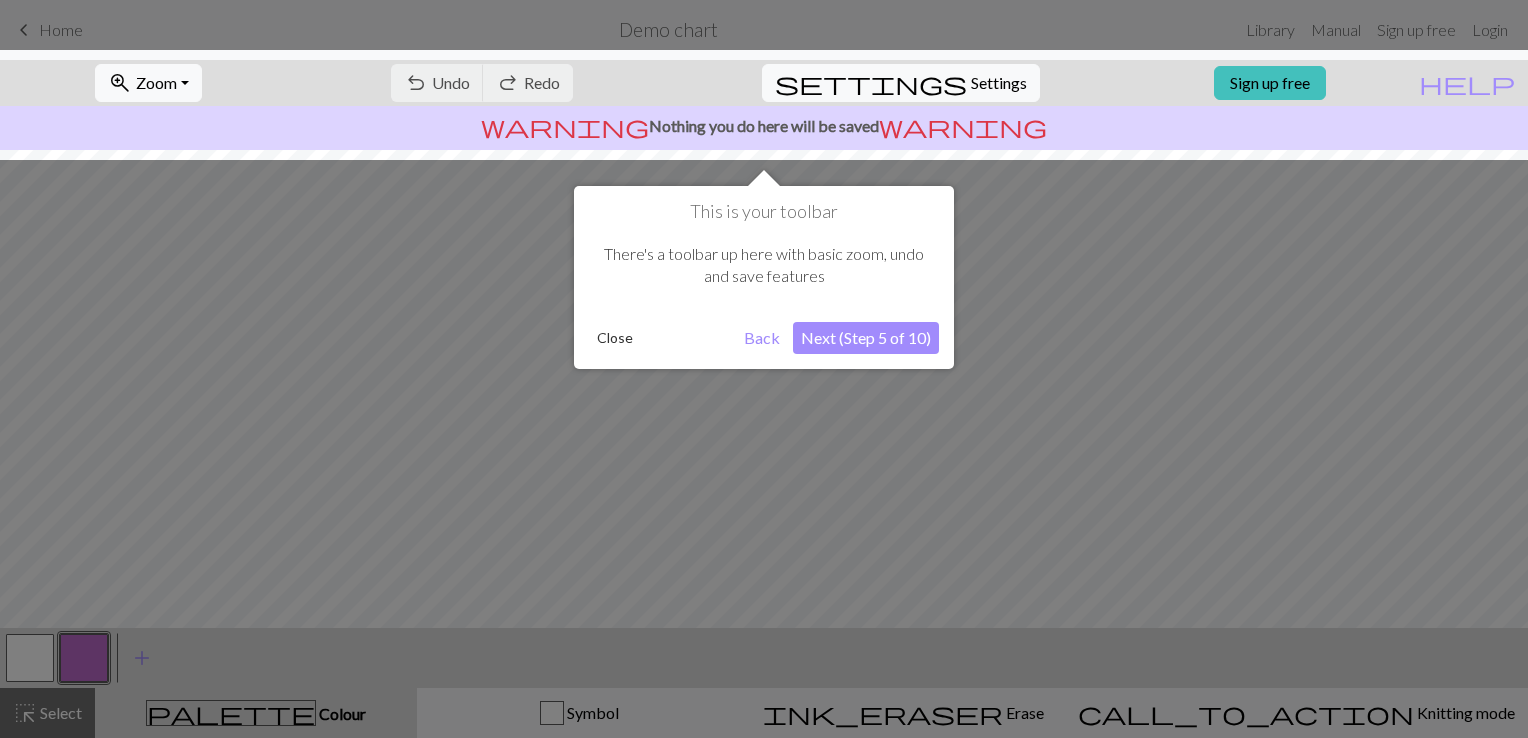 click on "Next (Step 5 of 10)" at bounding box center (866, 338) 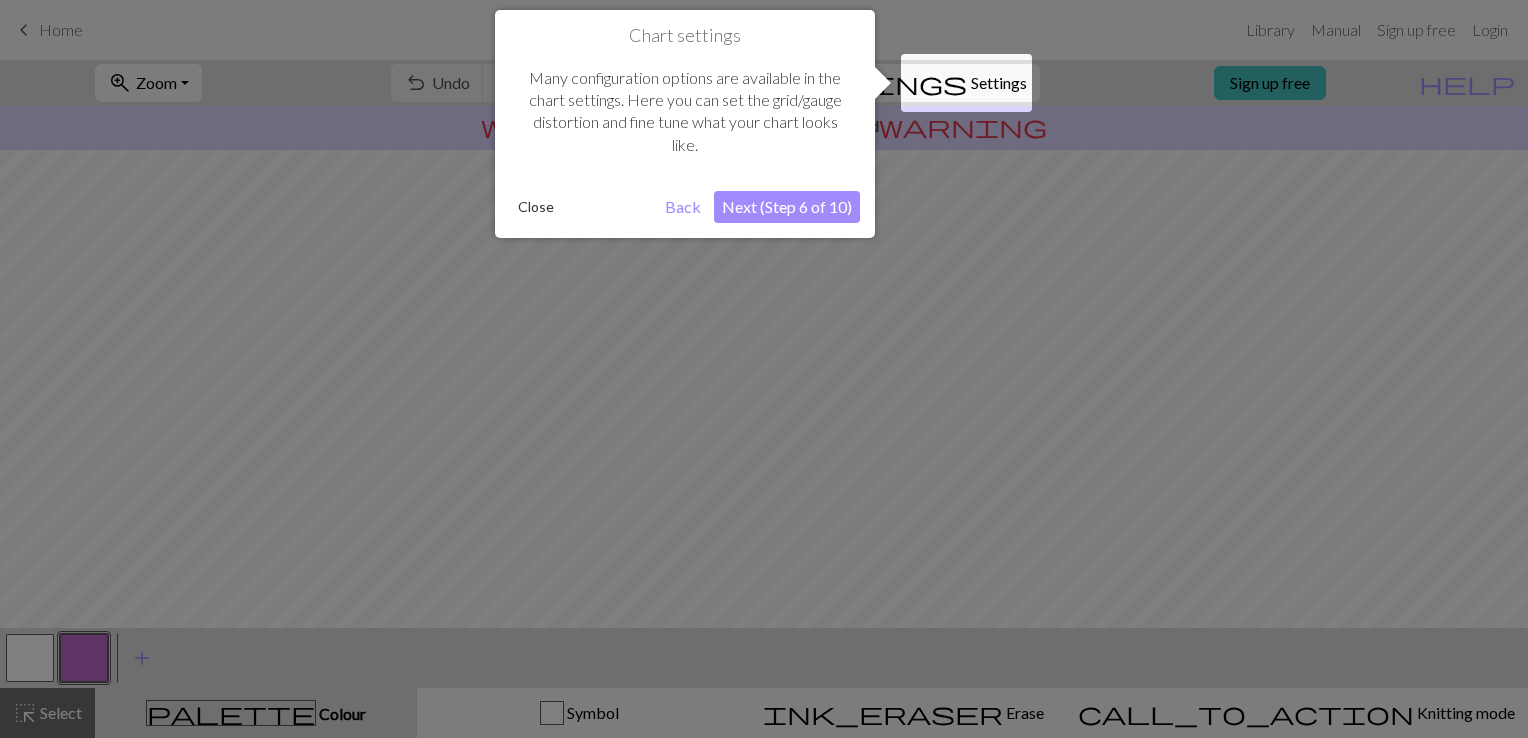 click on "Next (Step 6 of 10)" at bounding box center [787, 207] 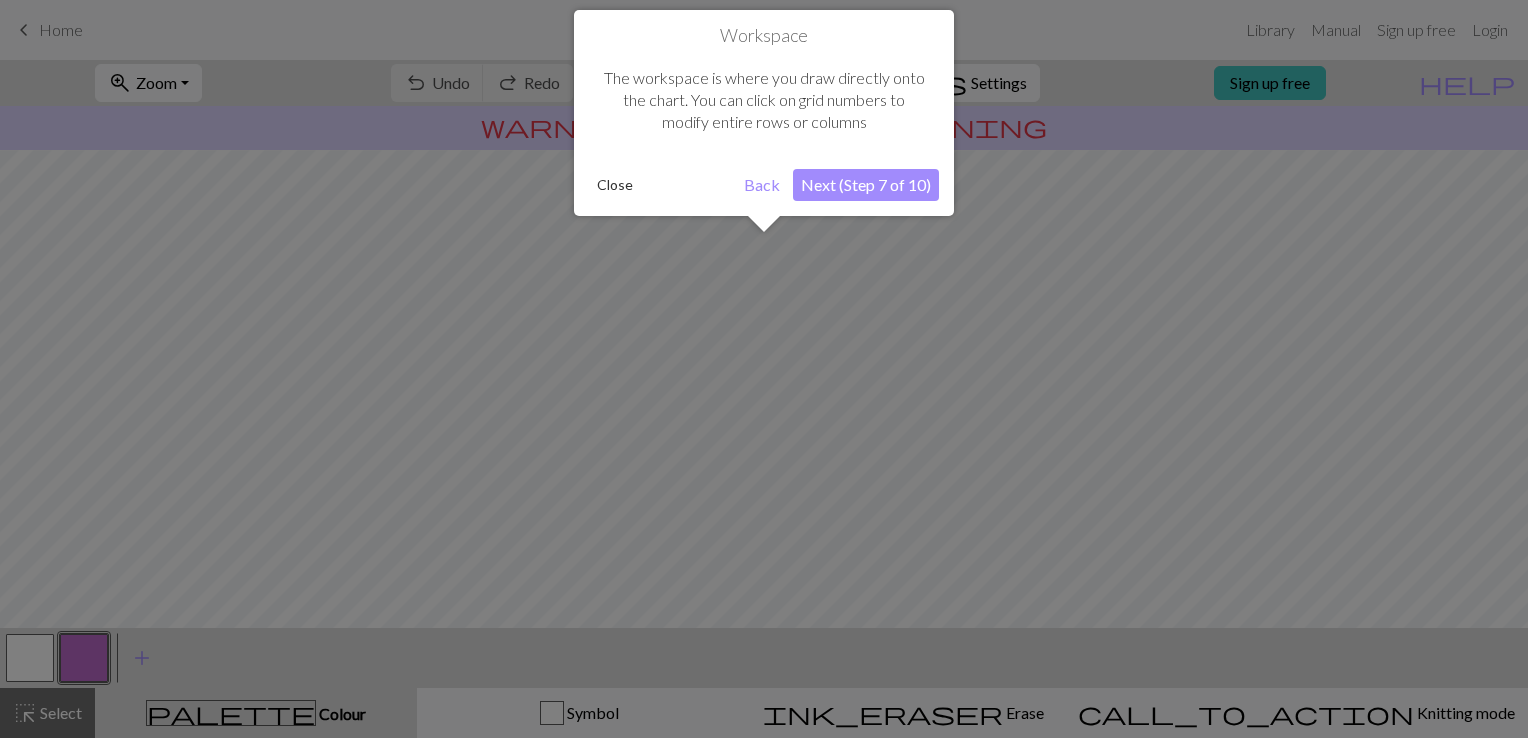 scroll, scrollTop: 119, scrollLeft: 0, axis: vertical 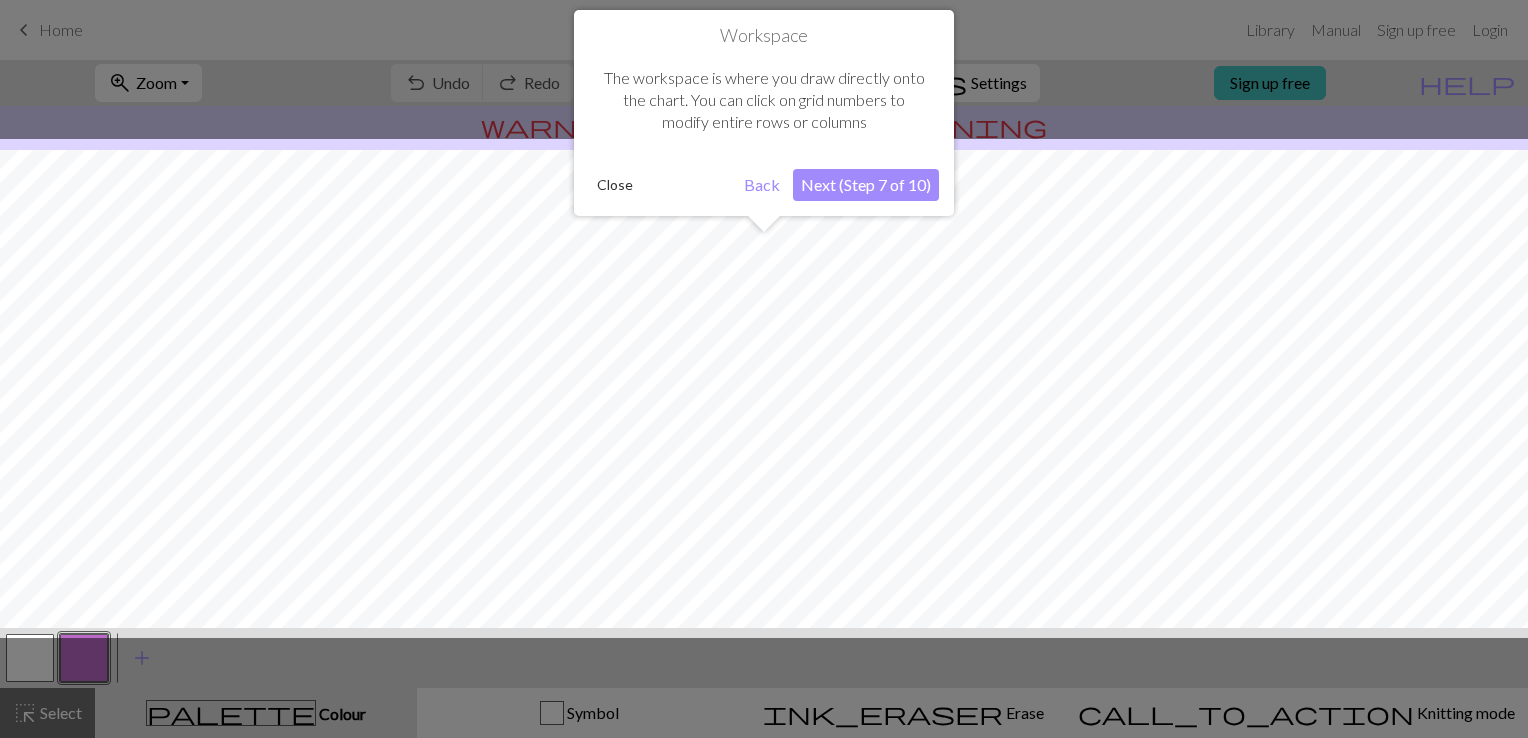 click on "Next (Step 7 of 10)" at bounding box center (866, 185) 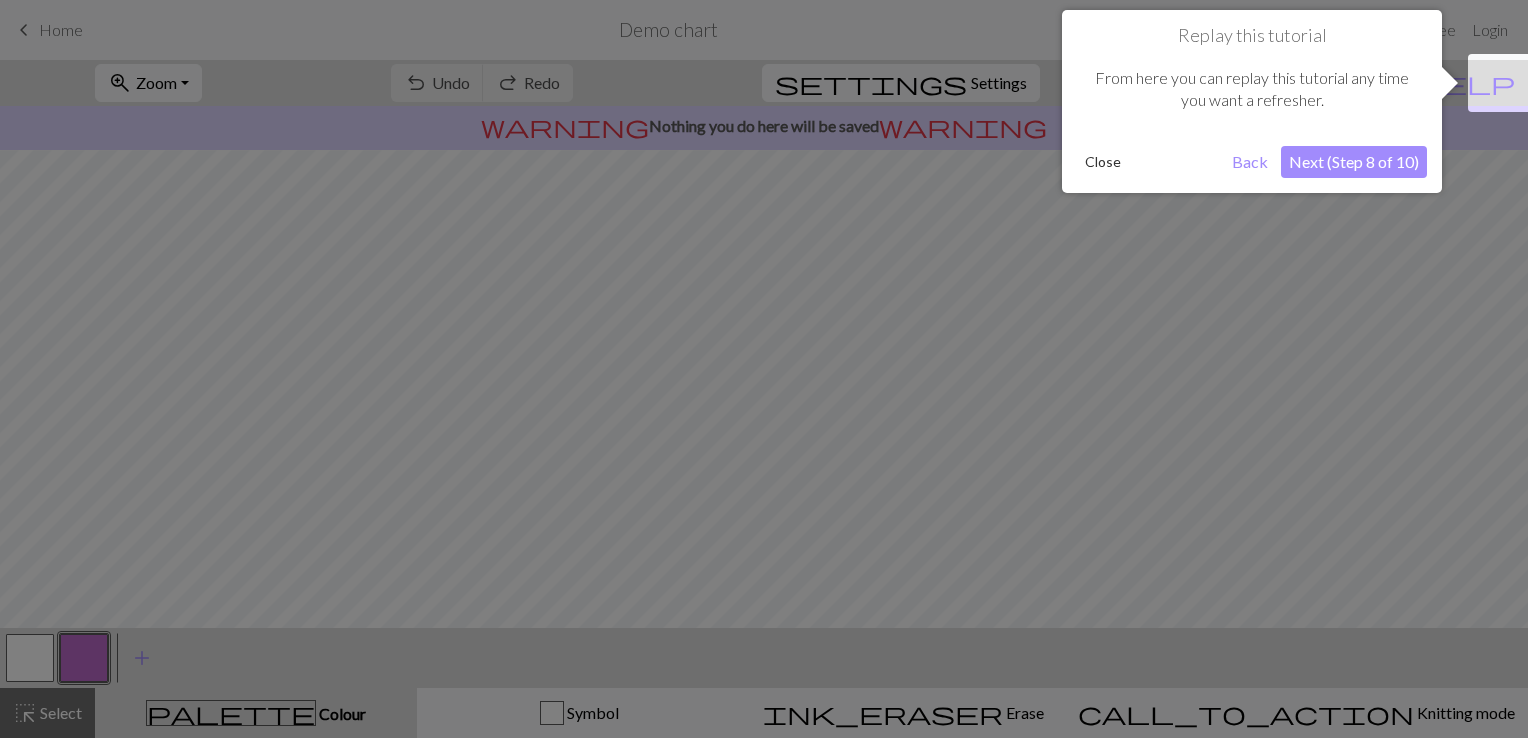 click on "Next (Step 8 of 10)" at bounding box center (1354, 162) 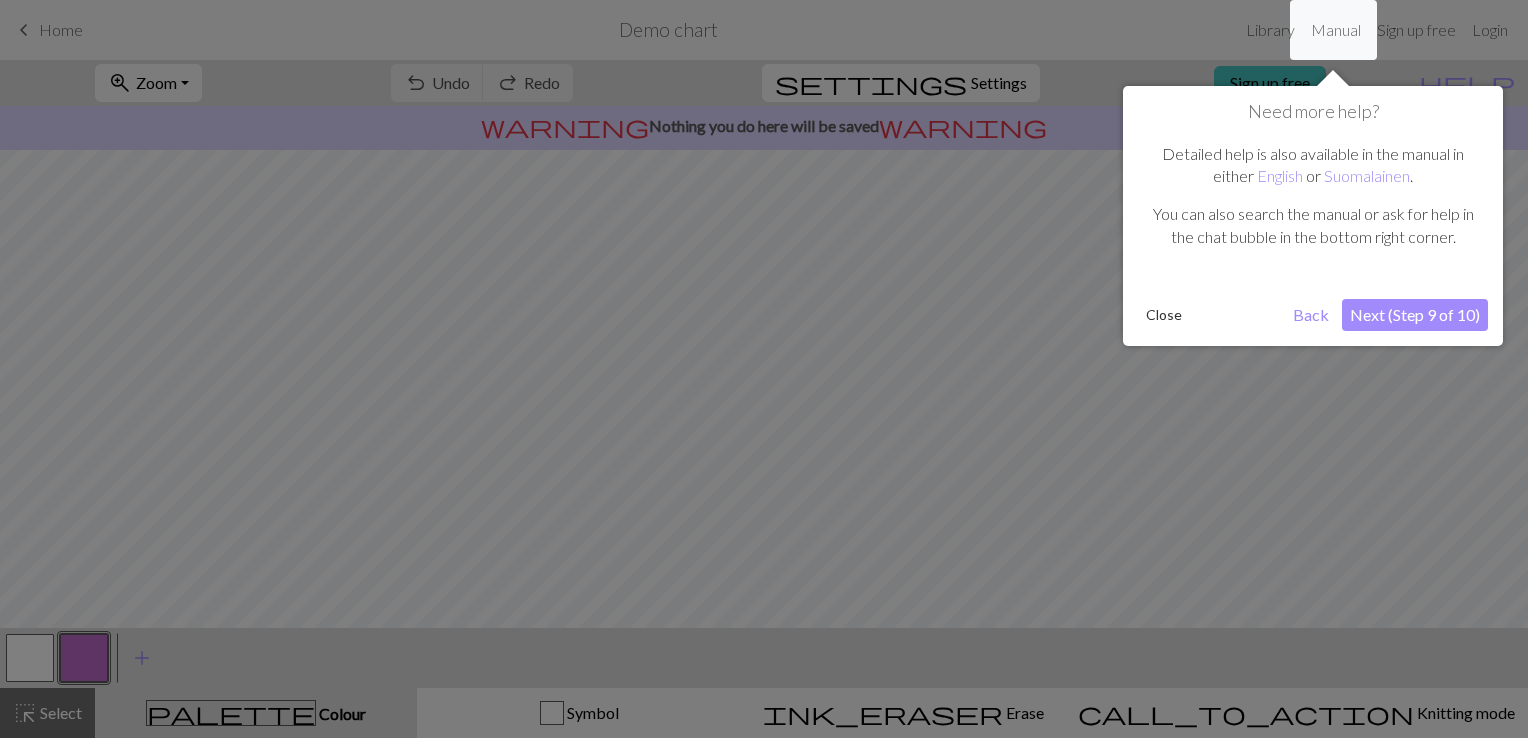 click on "Next (Step 9 of 10)" at bounding box center [1415, 315] 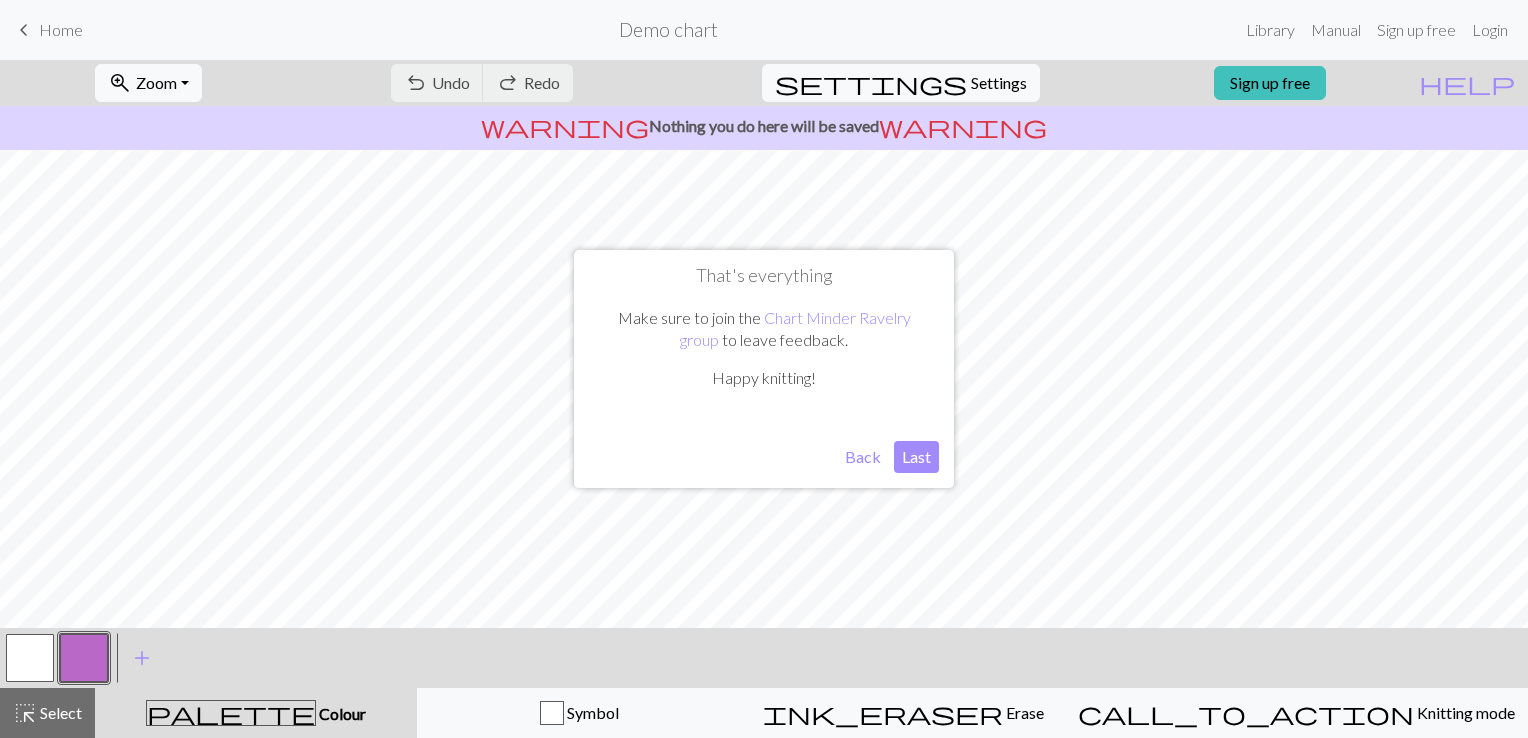 click on "Last" at bounding box center [916, 457] 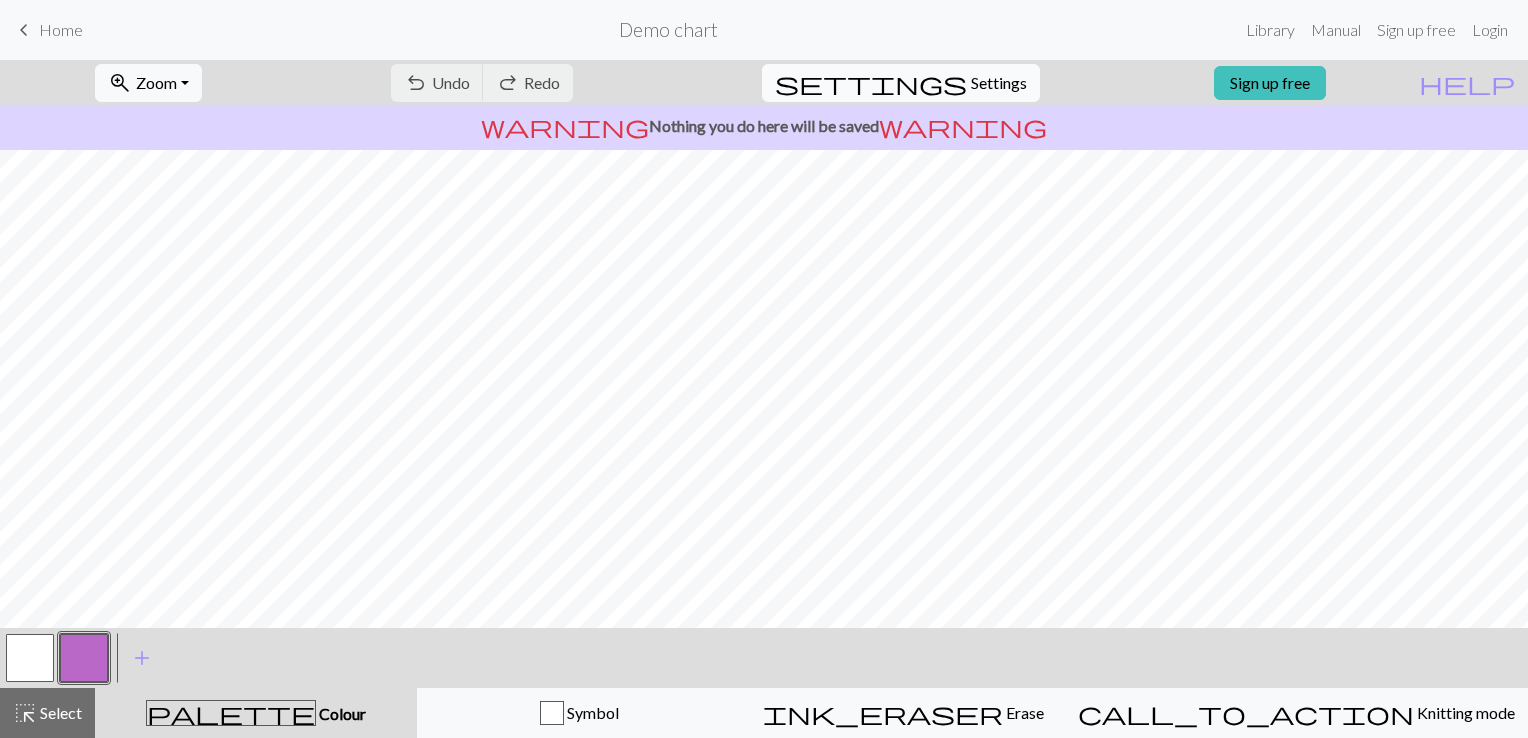 click on "settings" at bounding box center (871, 83) 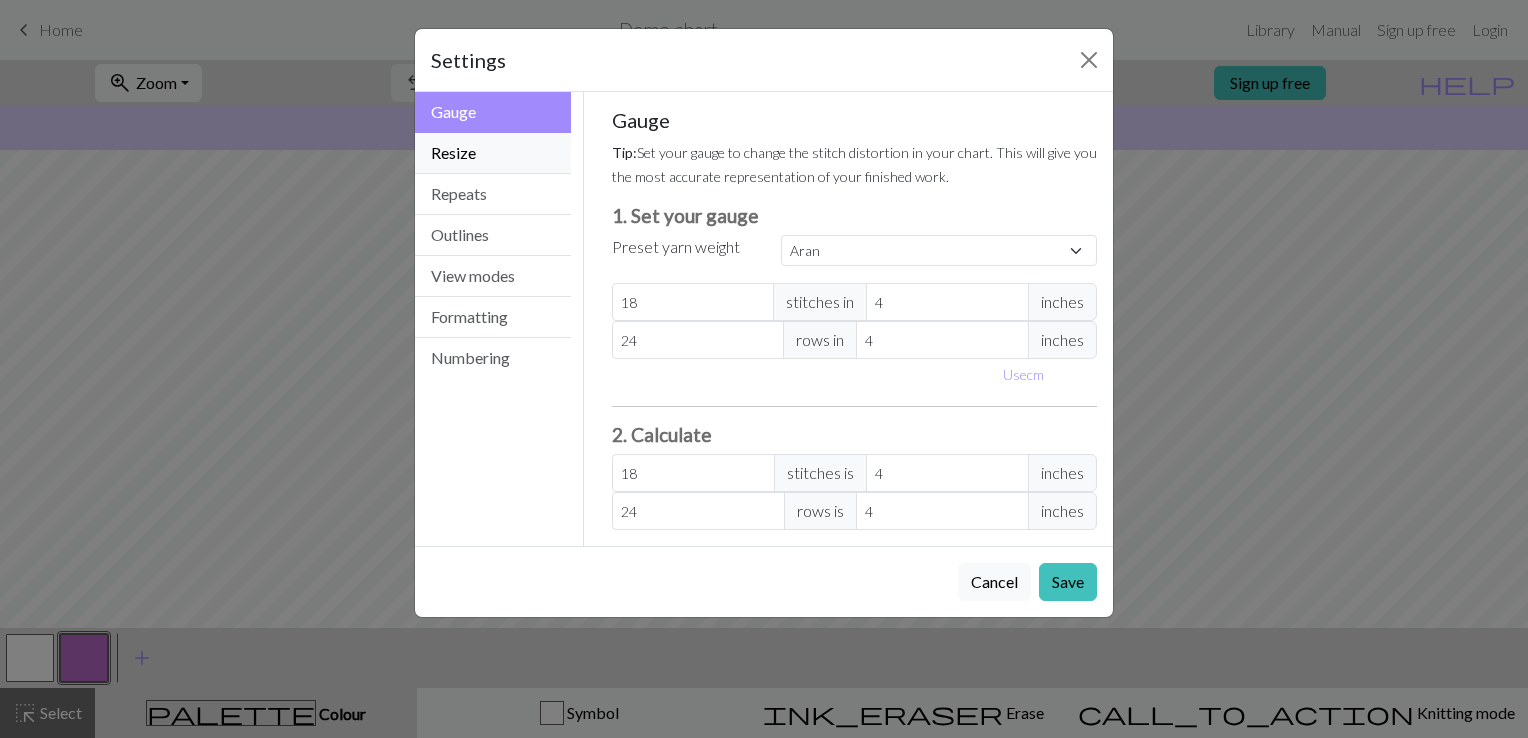 click on "Resize" at bounding box center (493, 153) 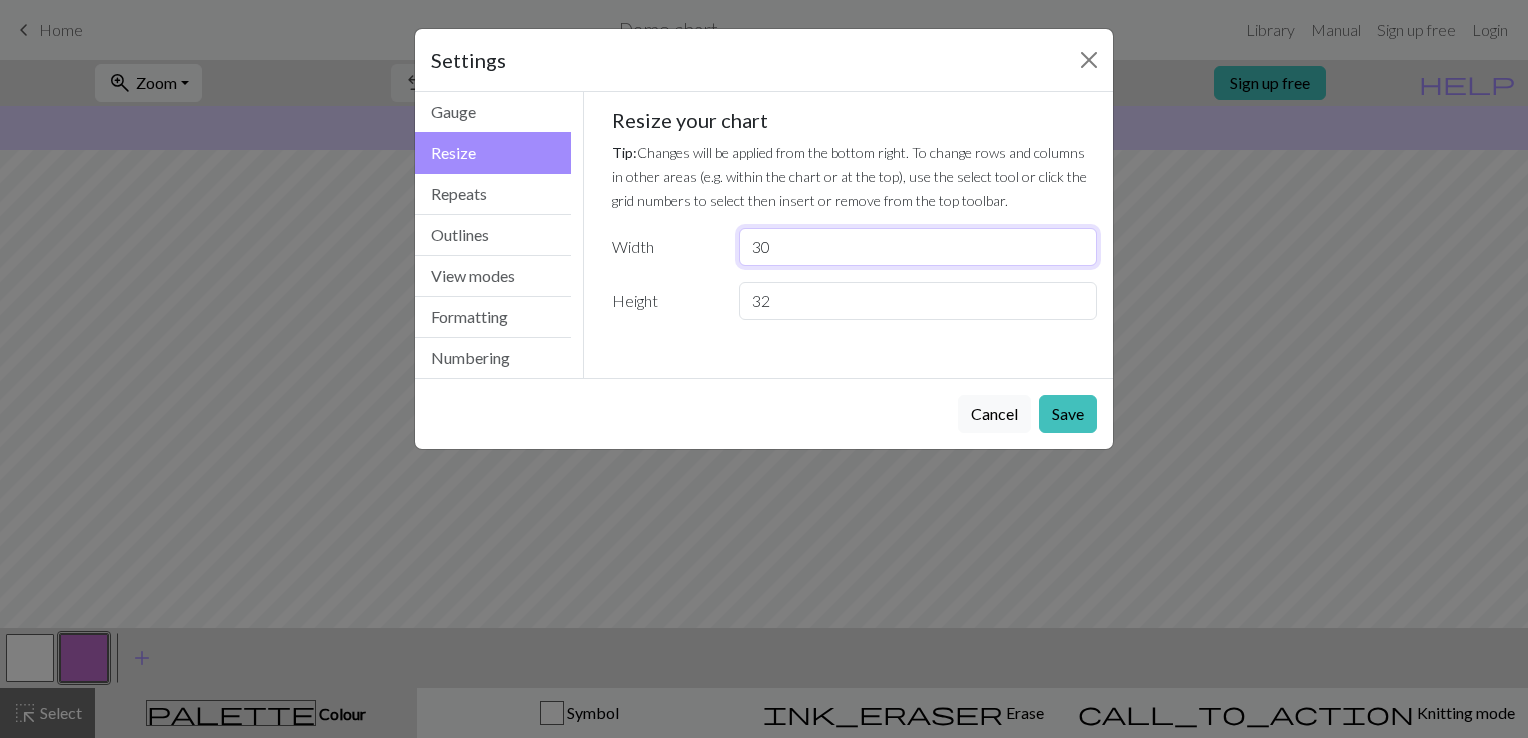 drag, startPoint x: 799, startPoint y: 246, endPoint x: 735, endPoint y: 254, distance: 64.49806 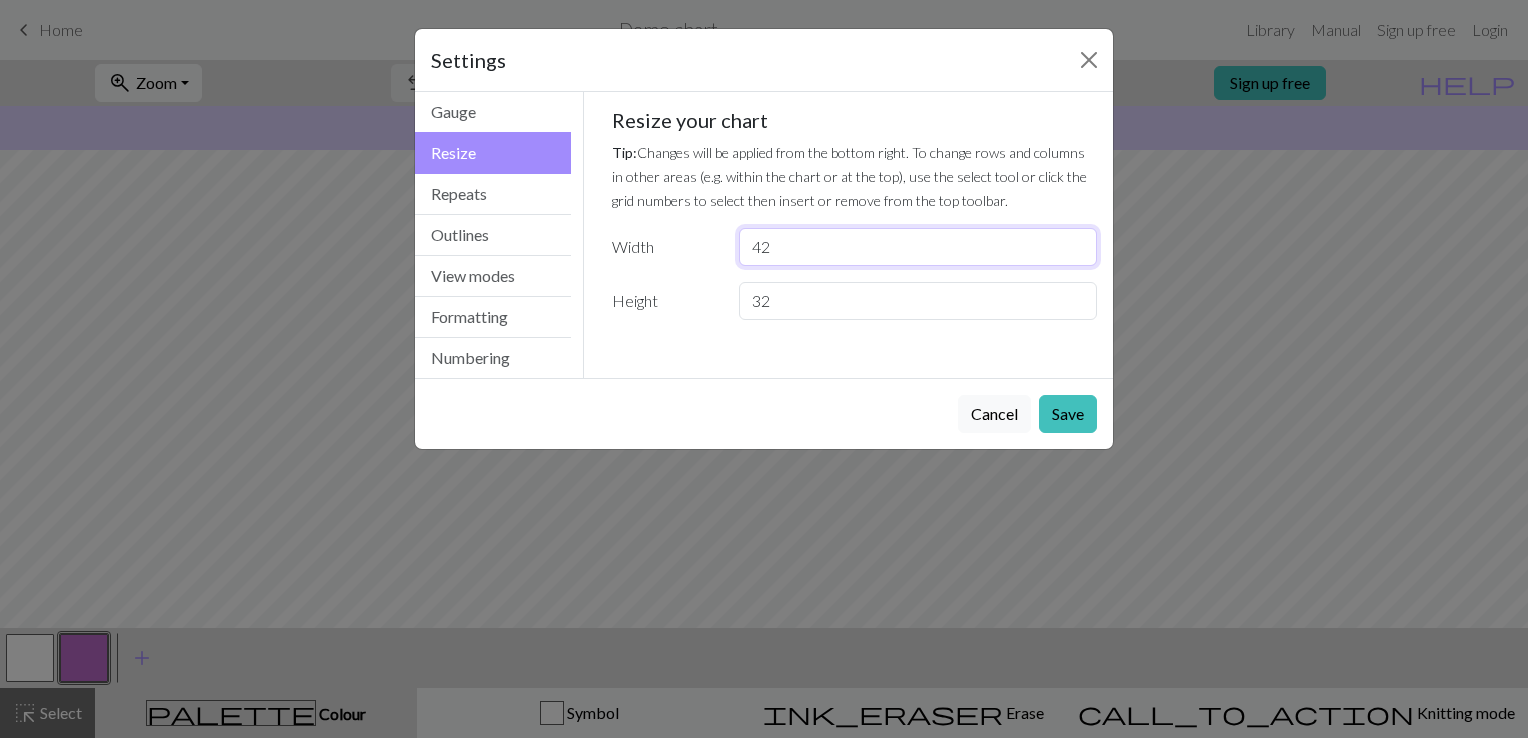 type on "42" 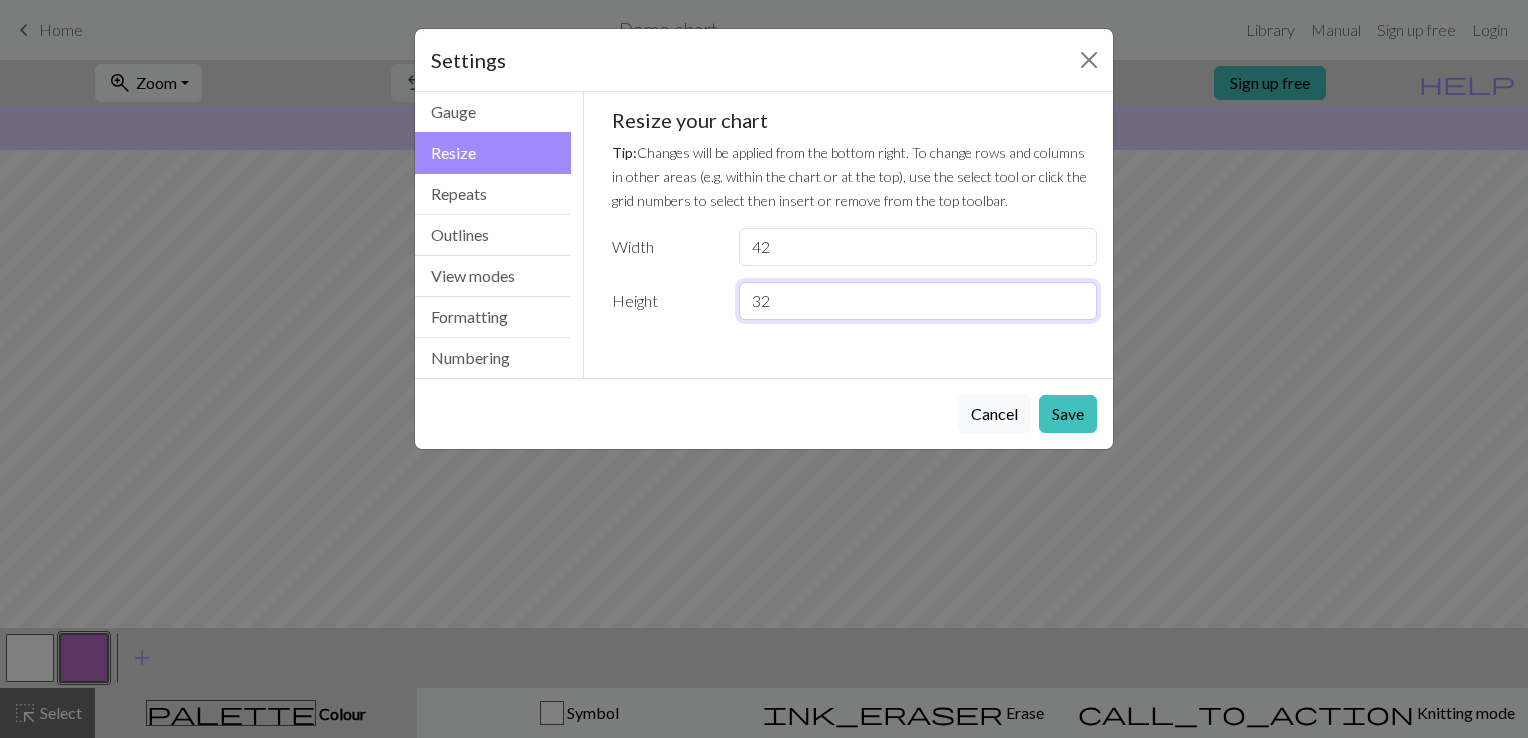 click on "32" at bounding box center (918, 301) 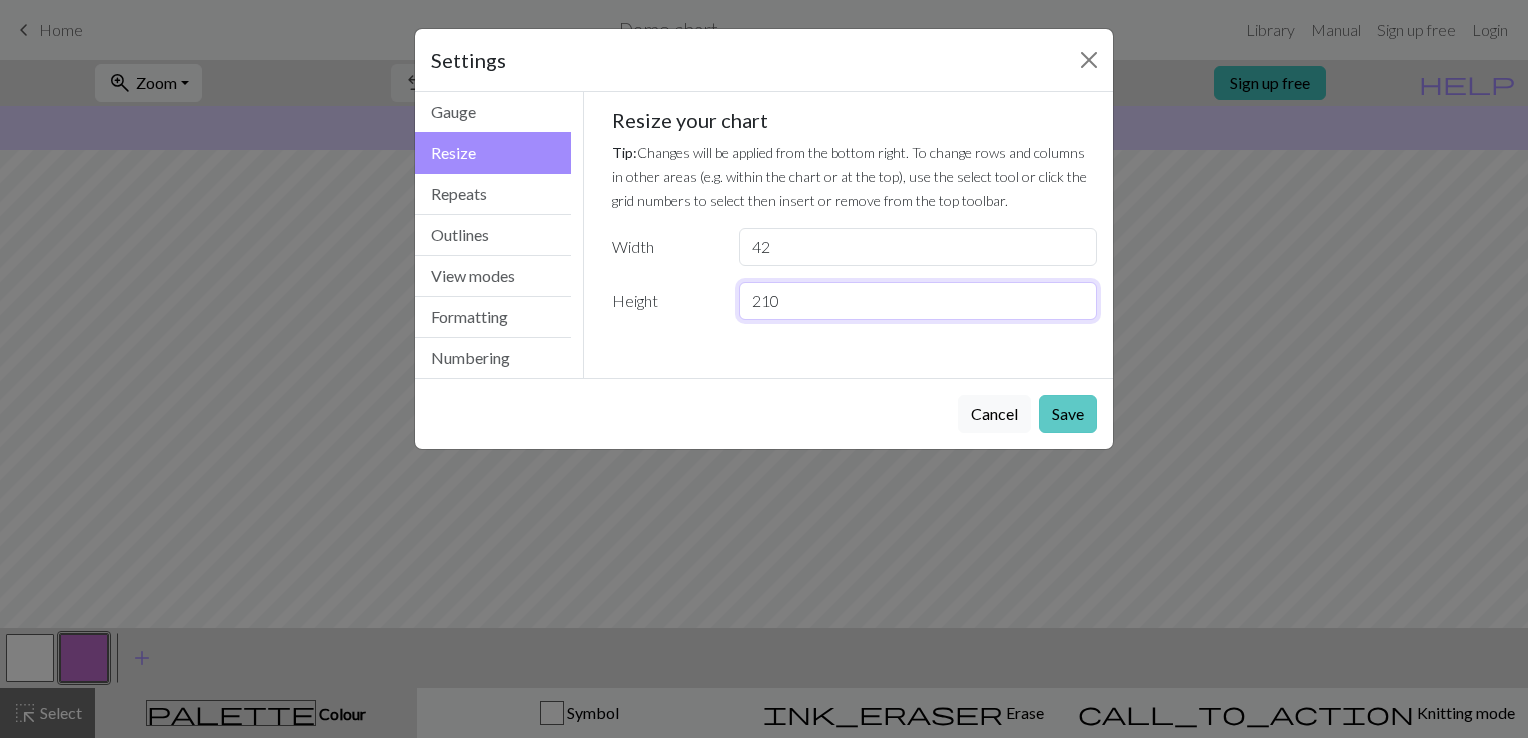 type on "210" 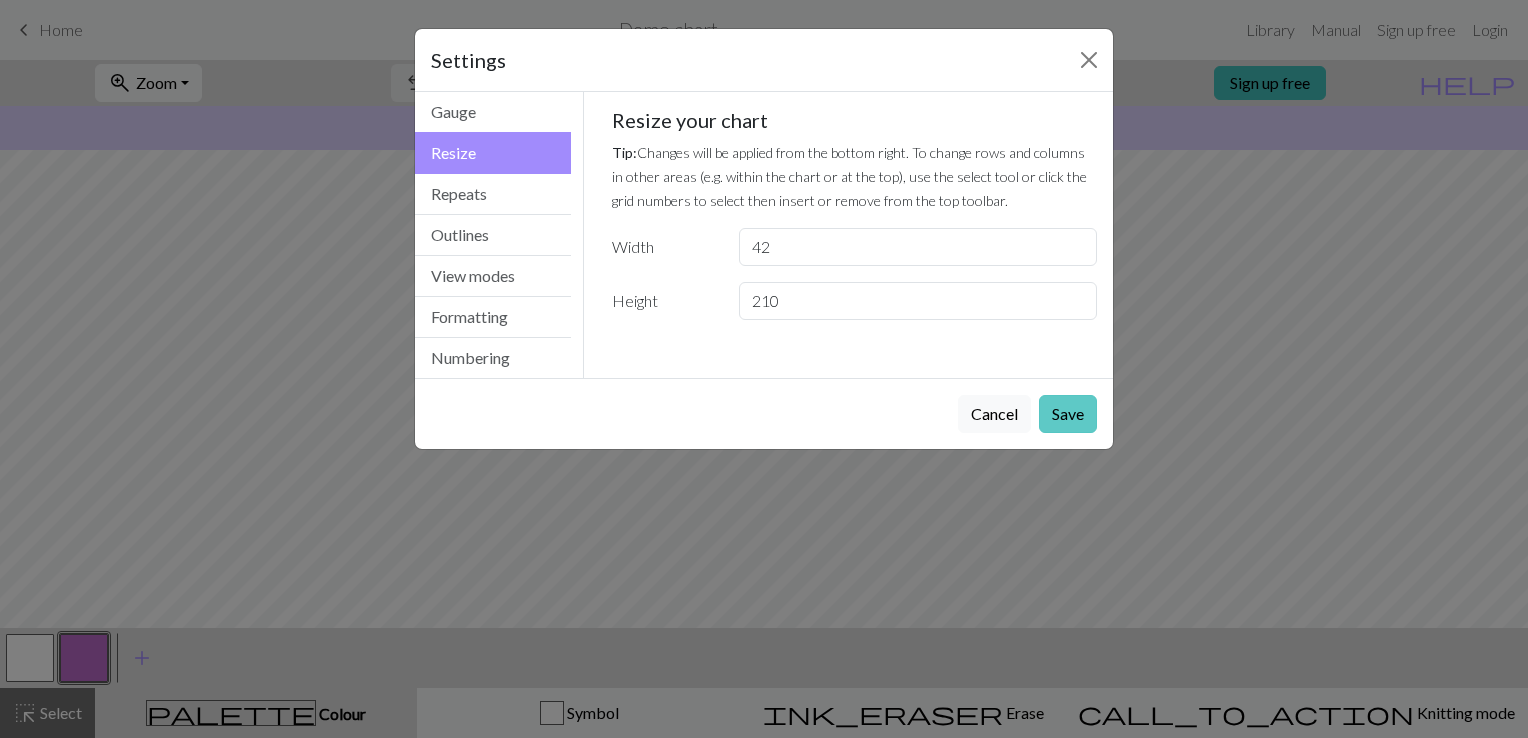 click on "Save" at bounding box center (1068, 414) 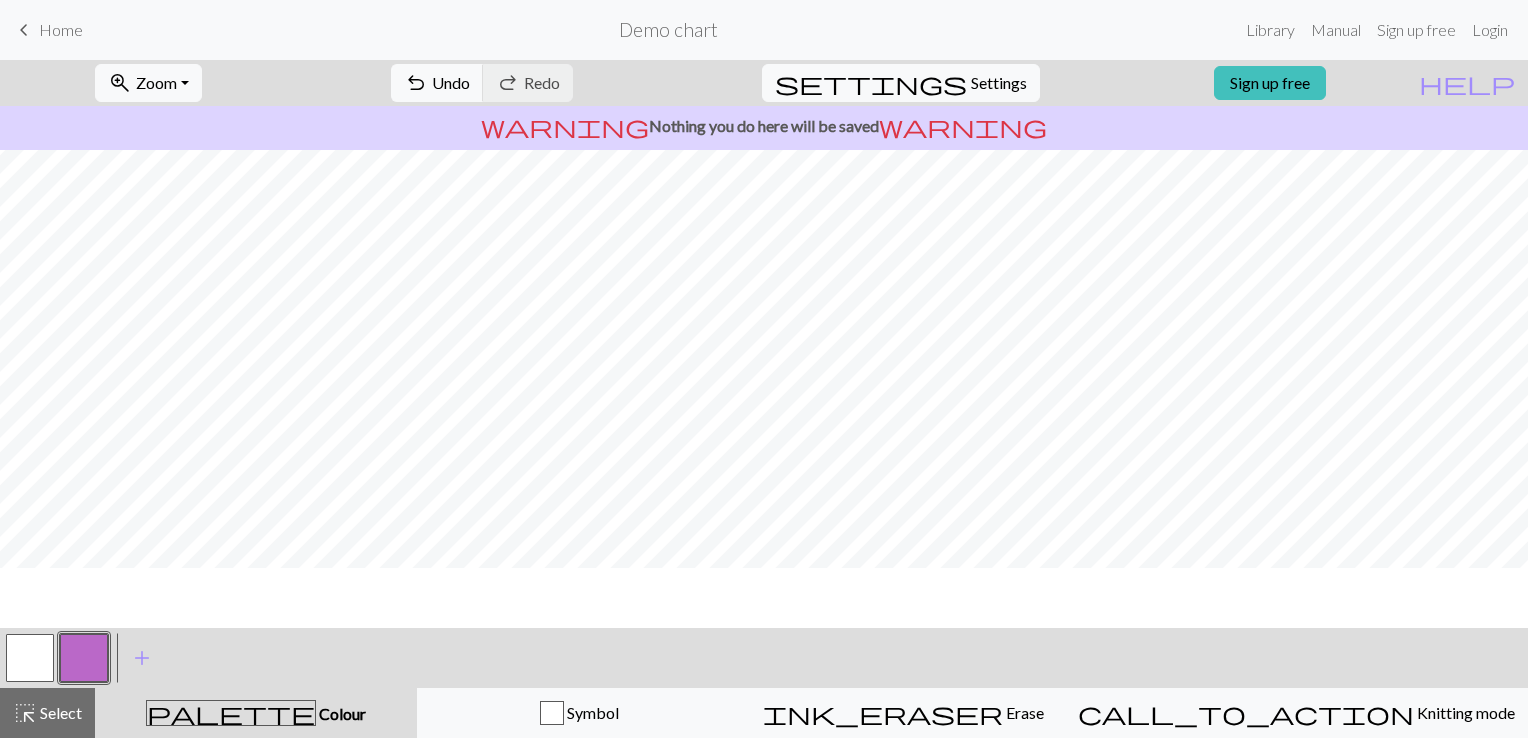 scroll, scrollTop: 0, scrollLeft: 0, axis: both 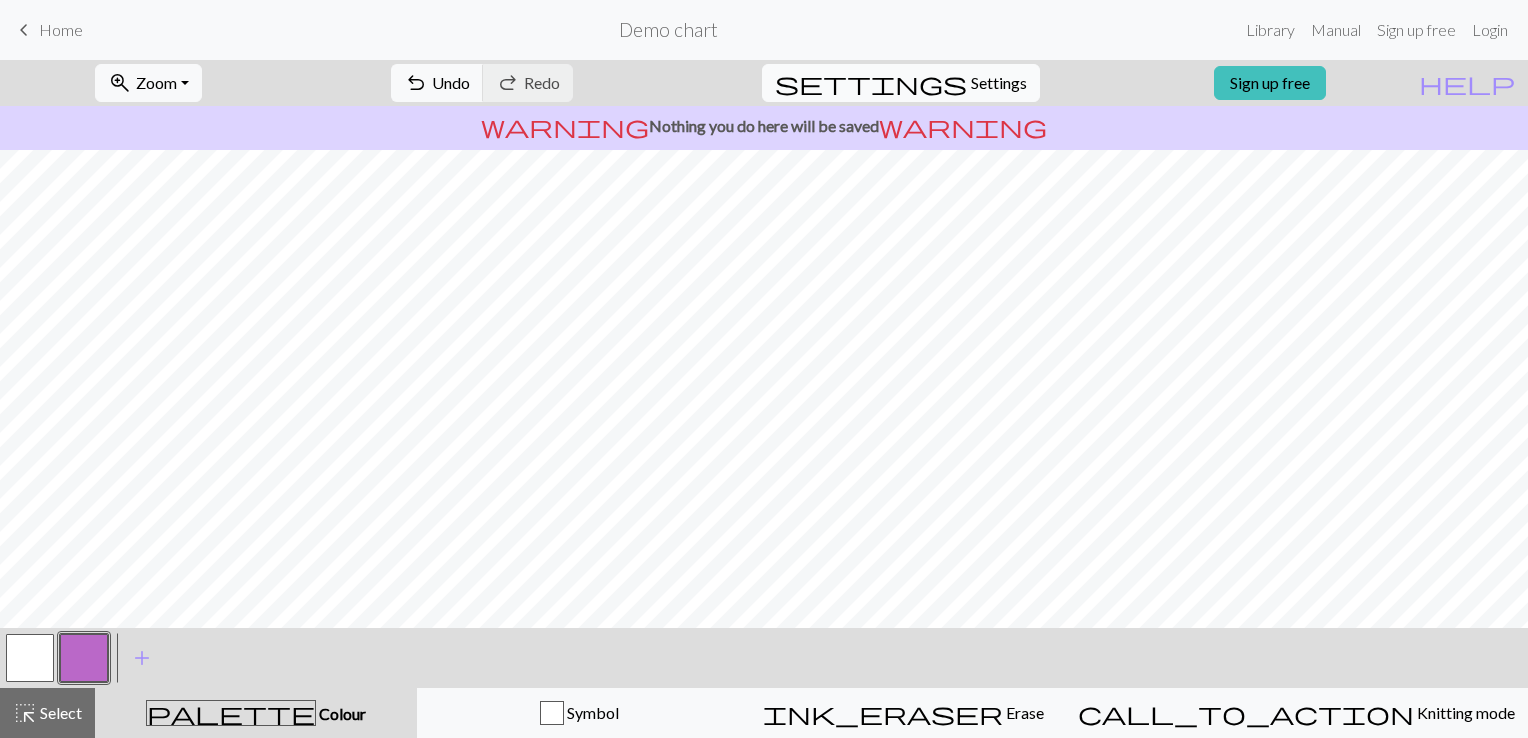 click on "settings" at bounding box center (871, 83) 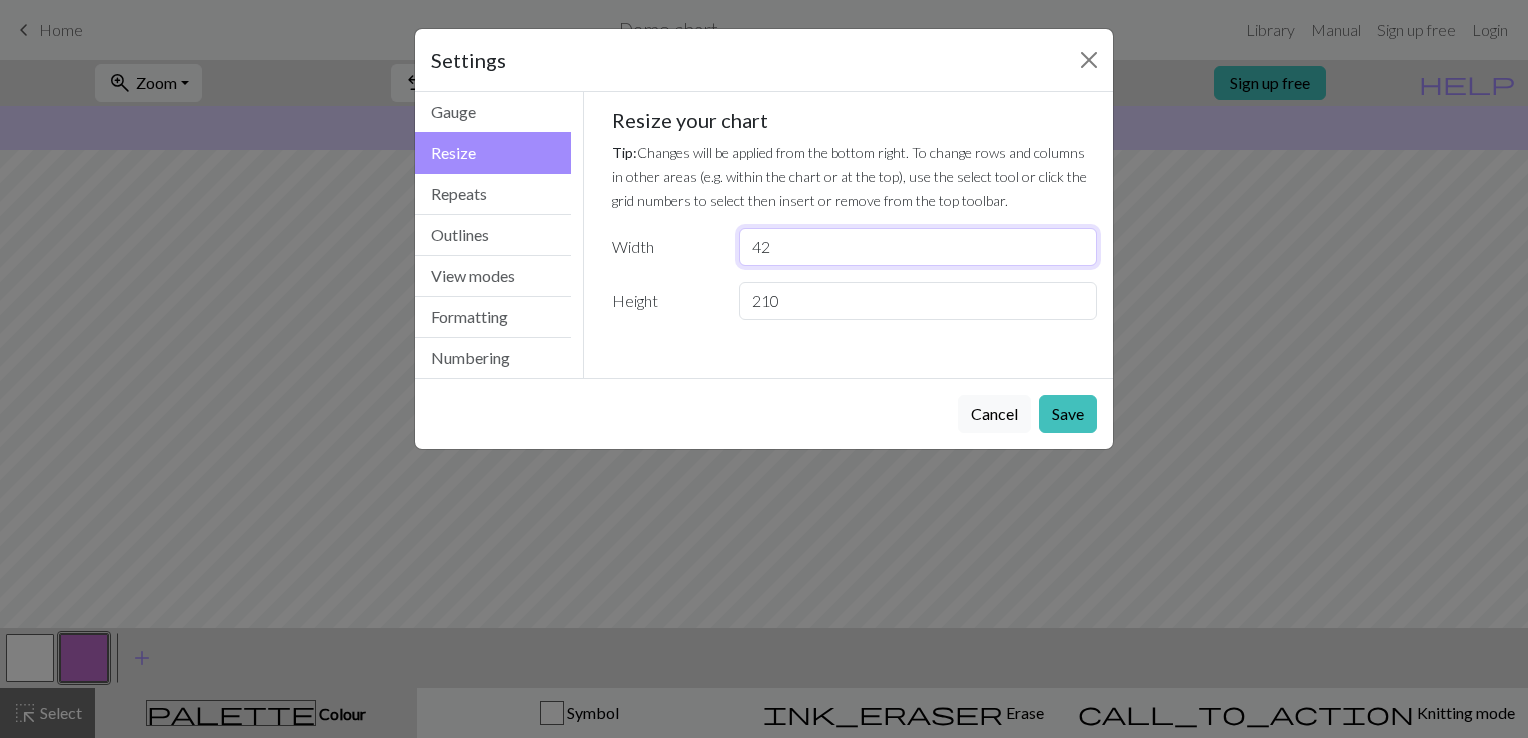 drag, startPoint x: 791, startPoint y: 244, endPoint x: 671, endPoint y: 257, distance: 120.70211 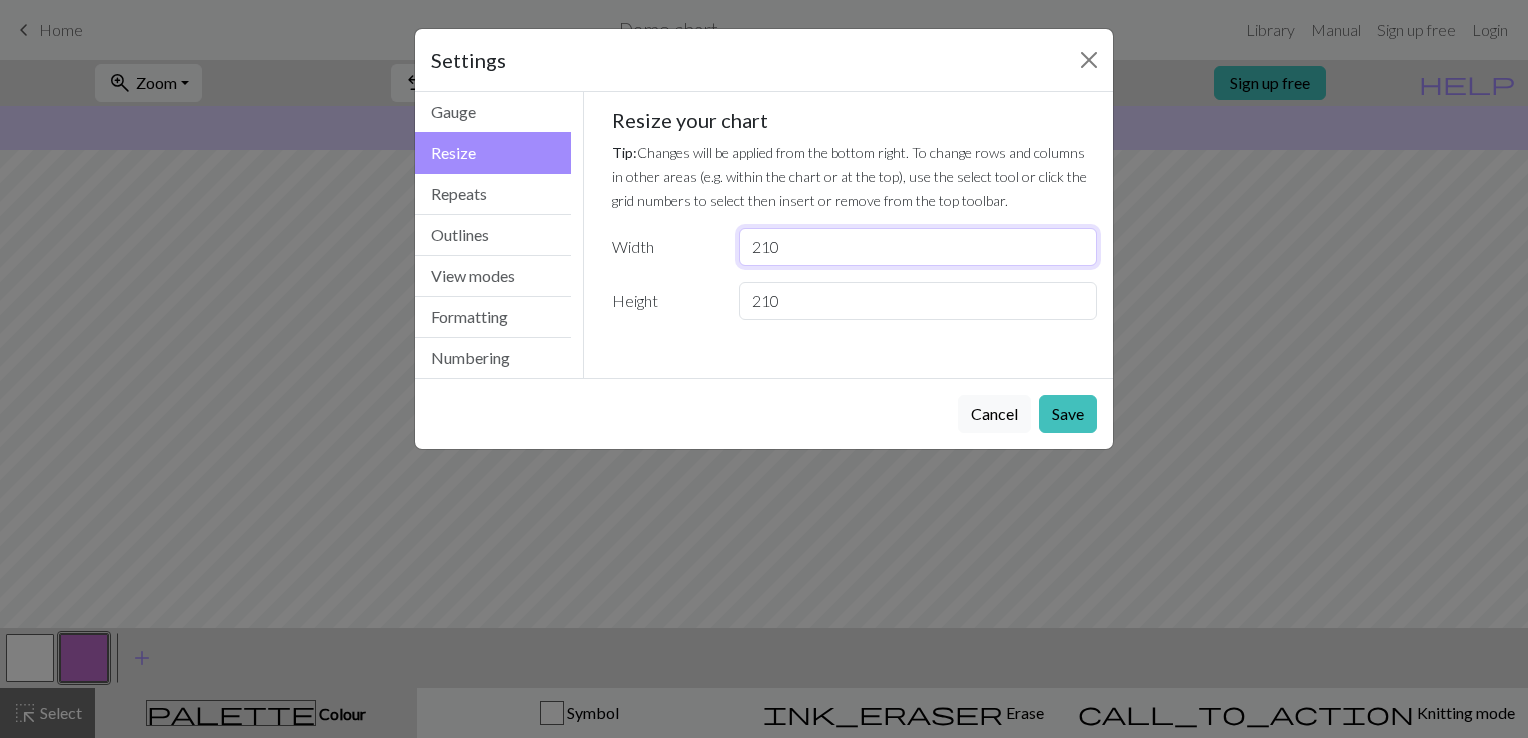 type on "210" 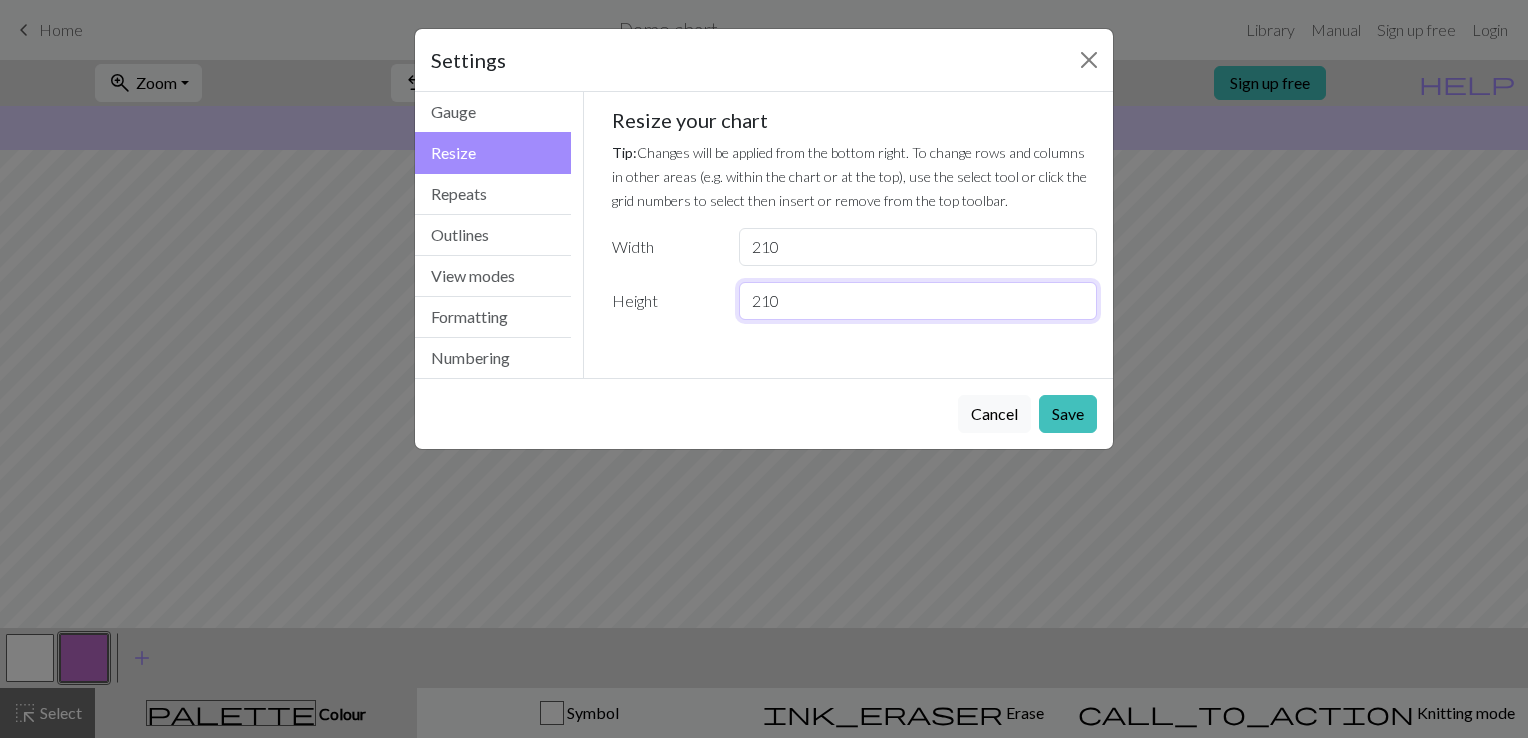 drag, startPoint x: 806, startPoint y: 298, endPoint x: 688, endPoint y: 322, distance: 120.41595 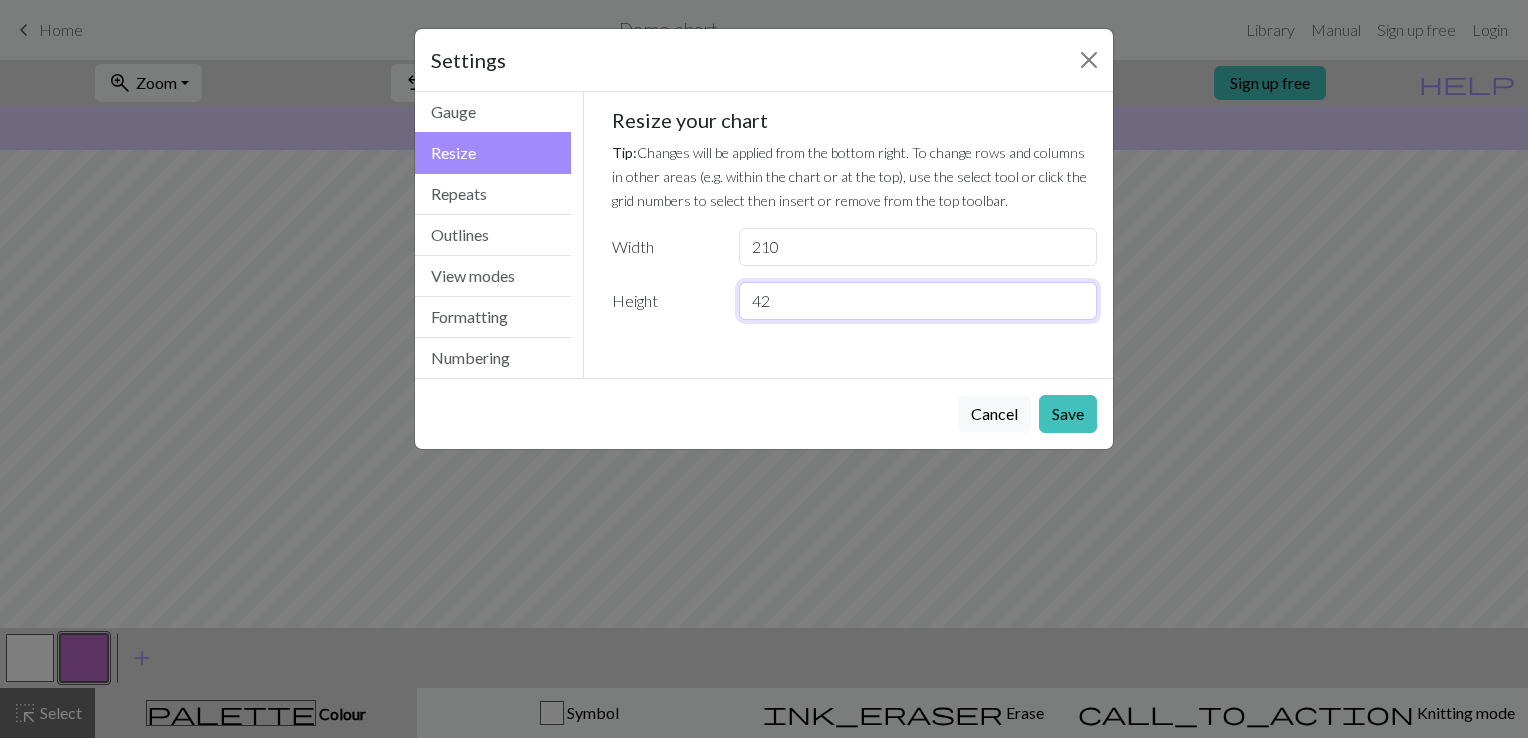 type on "42" 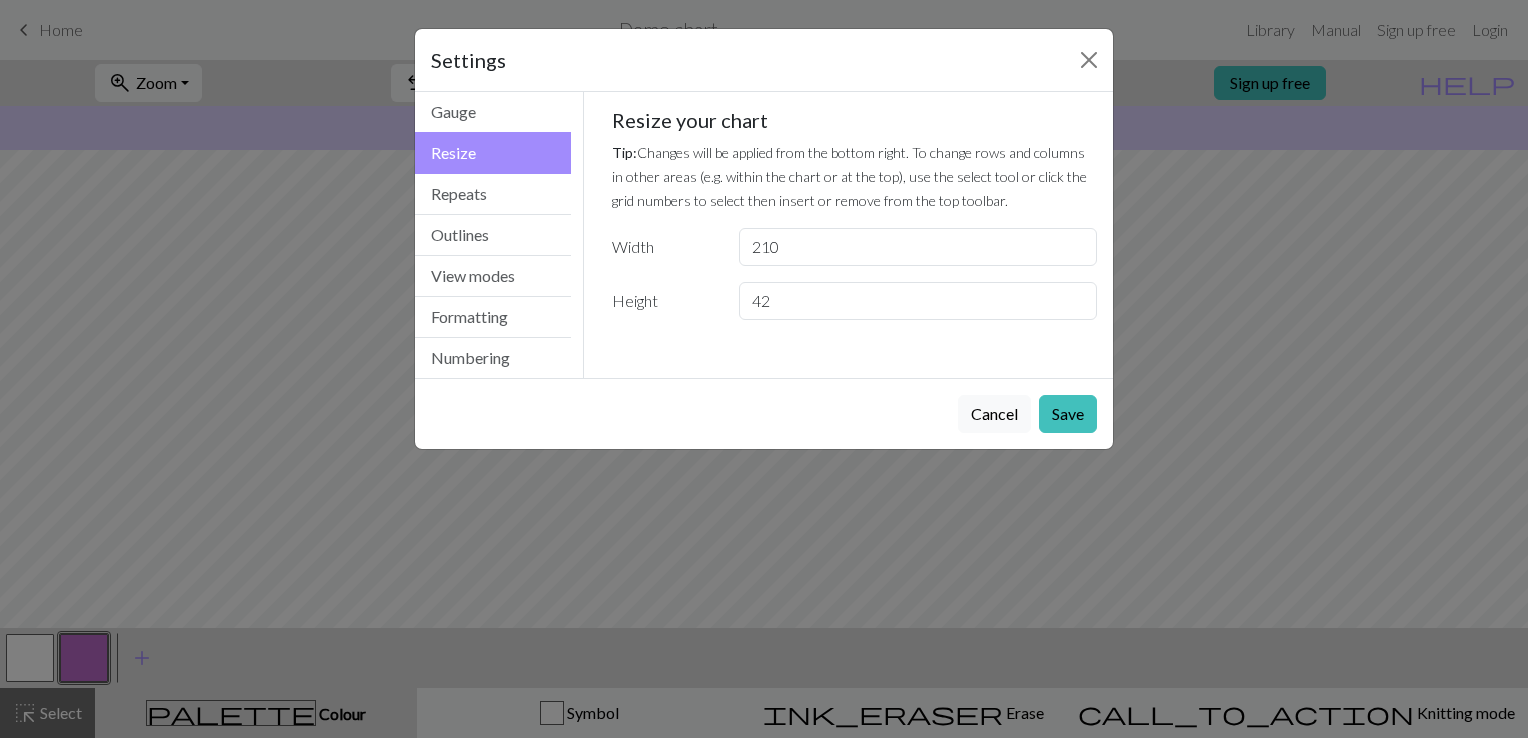 click on "Gauge Tip:  Set your gauge to change the stitch distortion in your chart. This will give you the most accurate representation of your finished work. 1. Set your gauge Preset yarn weight Custom Square Lace Light Fingering Fingering Sport Double knit Worsted Aran Bulky Super Bulky [NUMBER] stitches in  [NUMBER] inches [NUMBER] rows in  [NUMBER] inches Use  cm 2. Calculate [NUMBER] stitches is [NUMBER] inches [NUMBER] rows is [NUMBER] inches Resize your chart Tip:  Changes will be applied from the bottom right. To change rows and columns in other areas (e.g. within the chart or at the top), use the select tool or click the grid numbers to select then insert or remove from the top toolbar. Width [NUMBER] Height [NUMBER] Repeats workspace_premium Become a Pro user   to  visualise repeats Tip:   This will show your entire chart repeated, so you can preview what joining panels look like together. arrow_forward  Horizontal [NUMBER] arrow_downward  Vertical [NUMBER] Outlines Tip:  Click on row/stitch numbers, or long-press and drag to add section outlines directly in your workspace View modes" at bounding box center (855, 235) 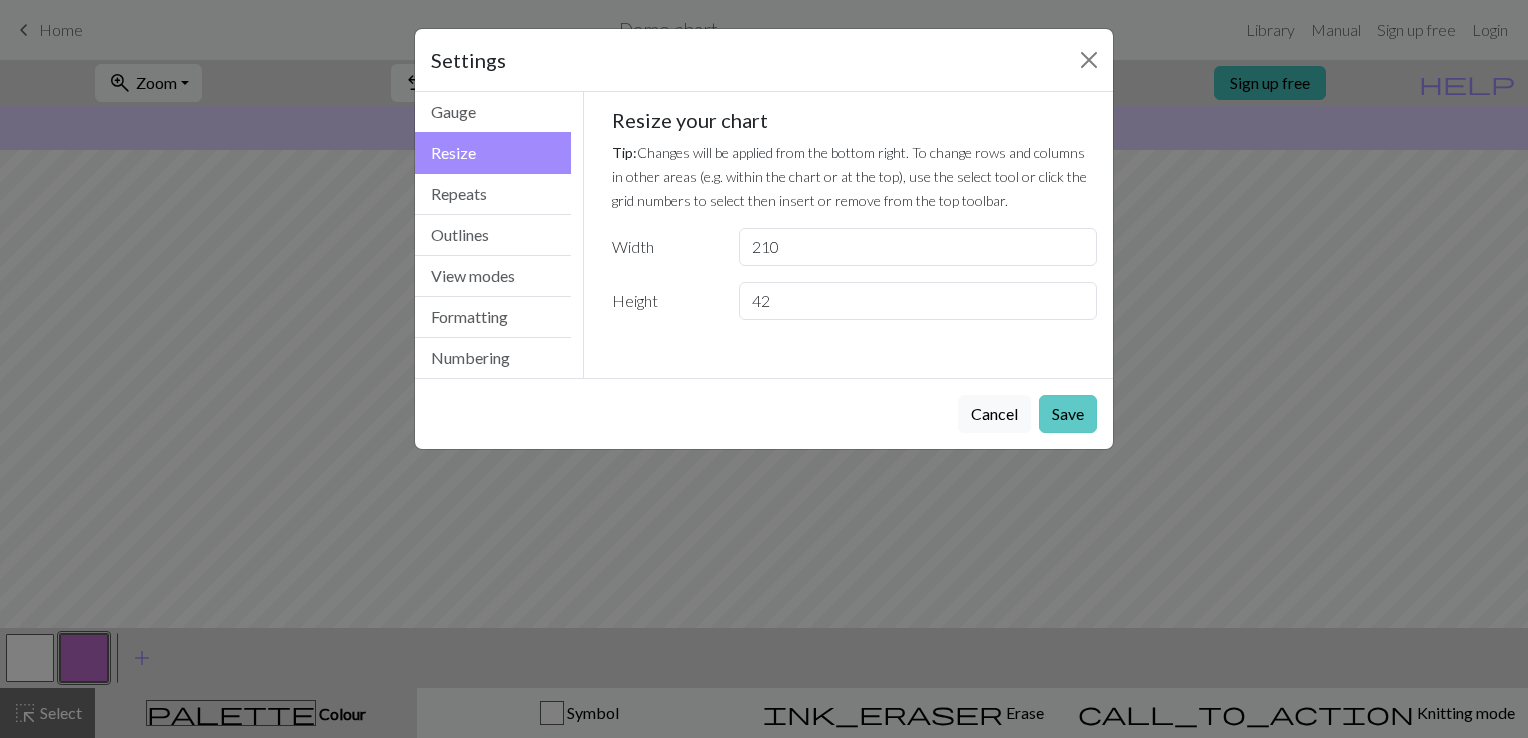 click on "Save" at bounding box center (1068, 414) 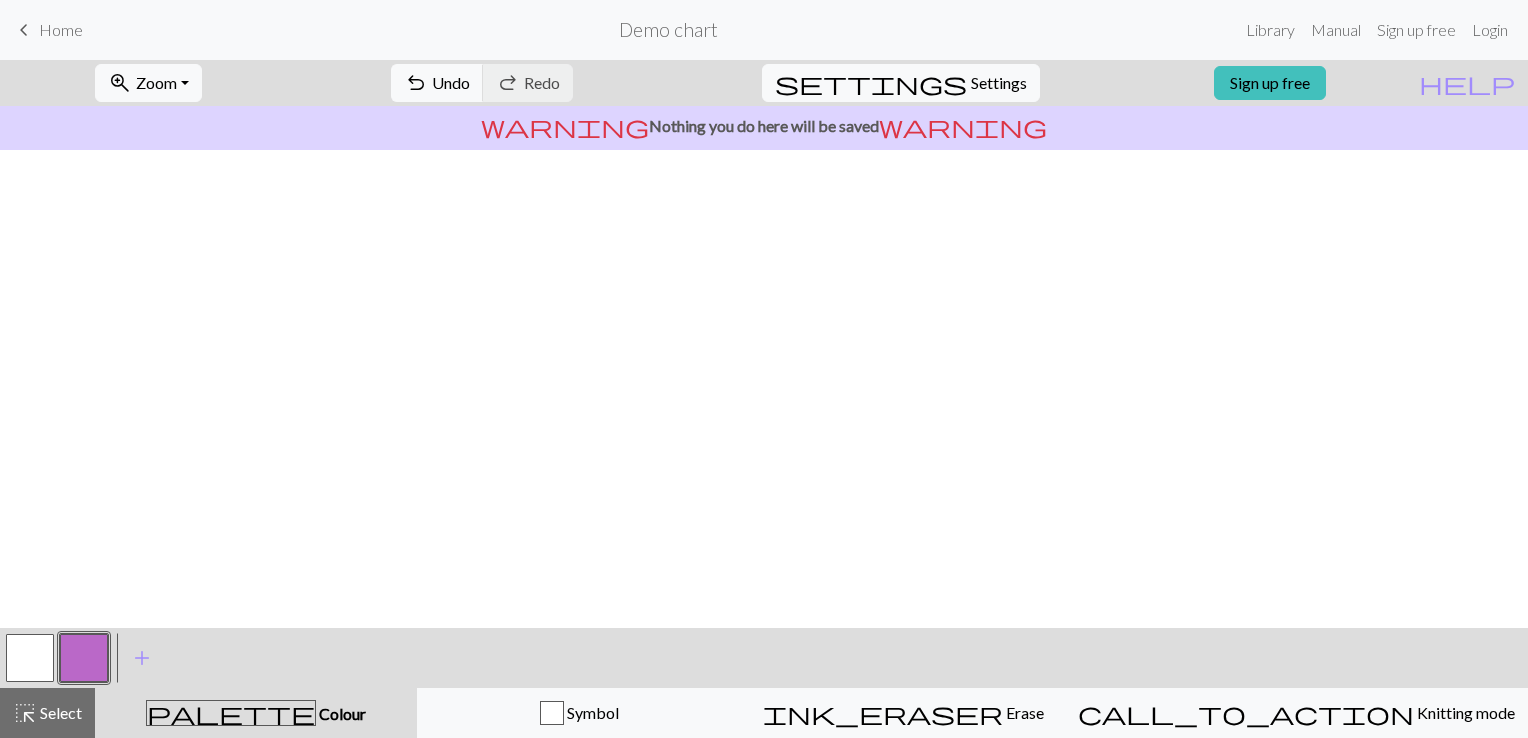 scroll, scrollTop: 0, scrollLeft: 0, axis: both 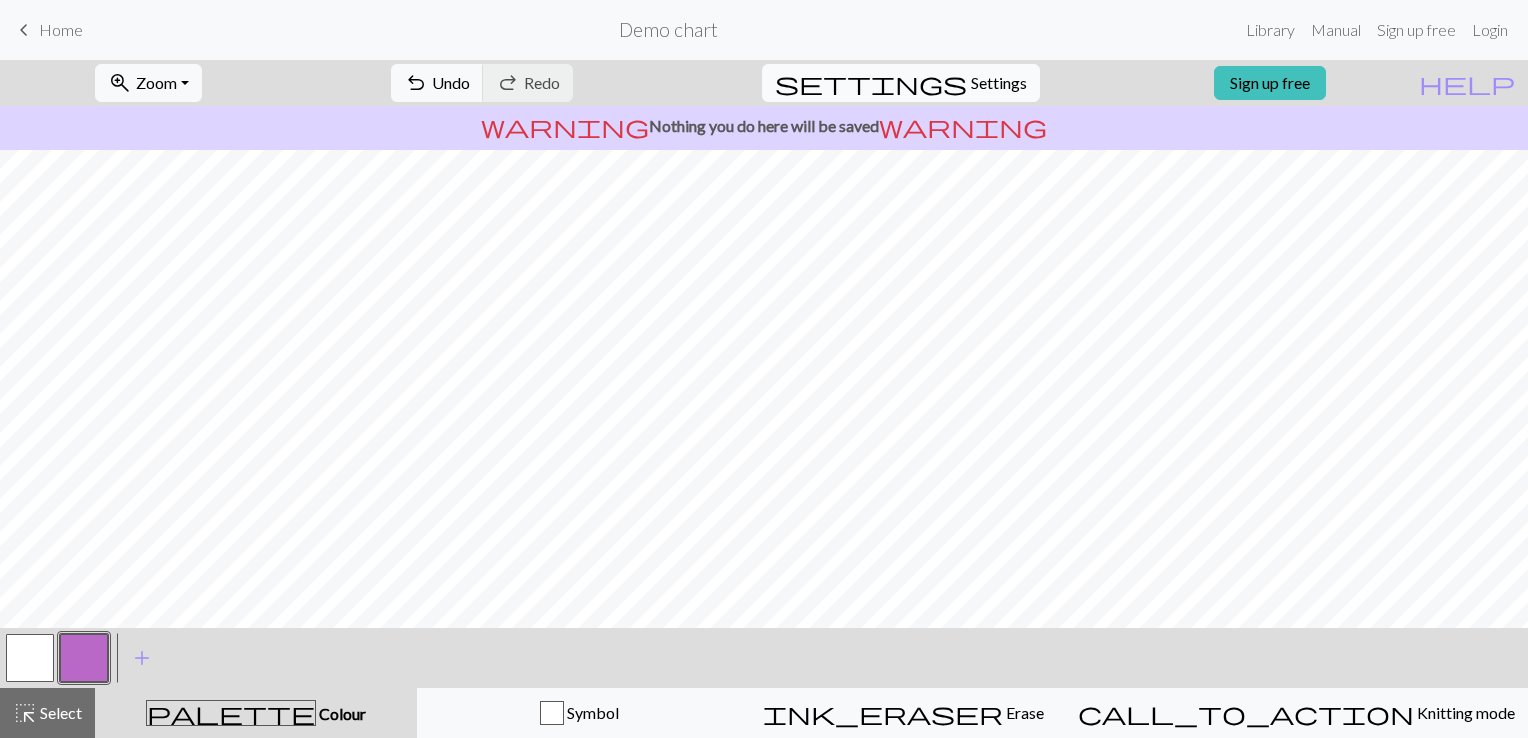 click on "Settings" at bounding box center [999, 83] 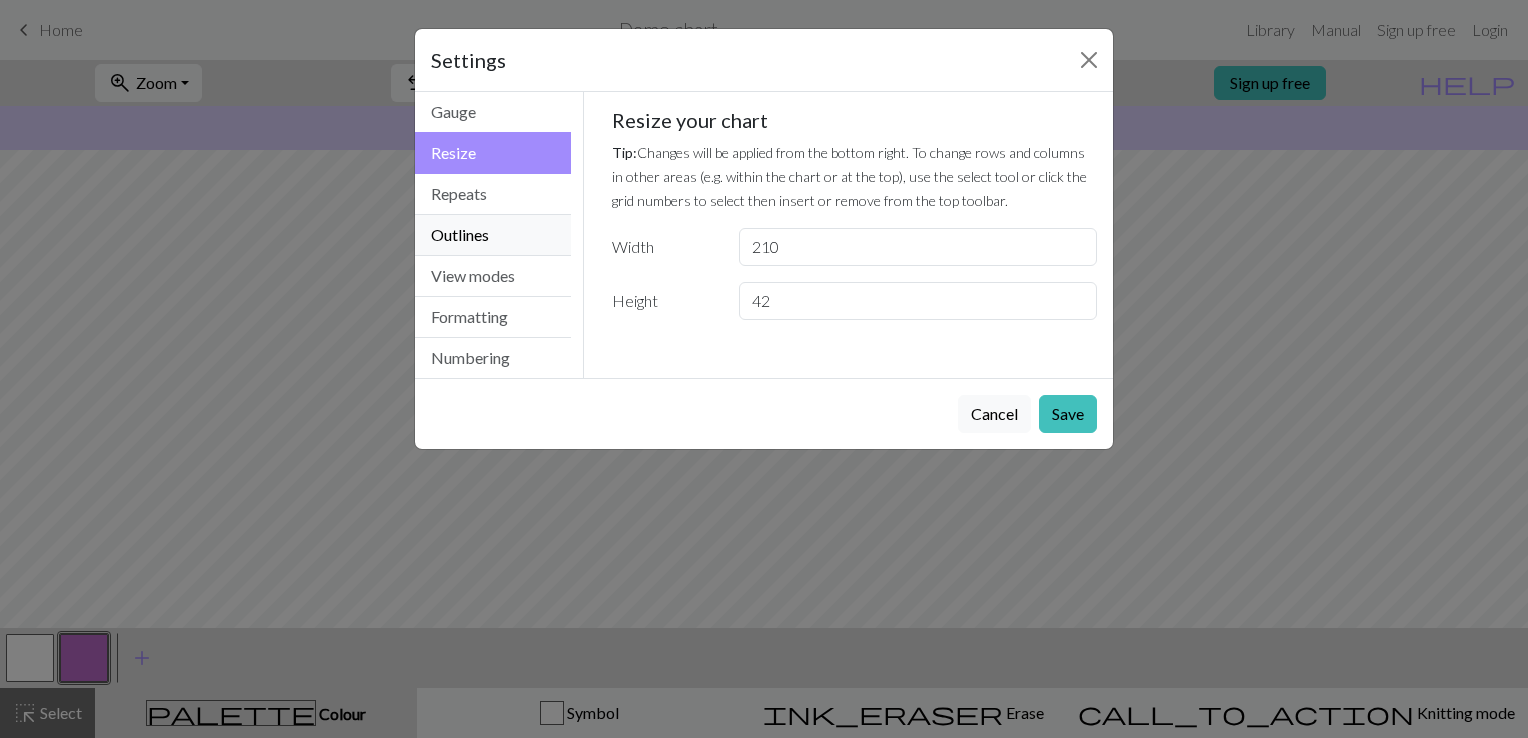 click on "Outlines" at bounding box center [493, 235] 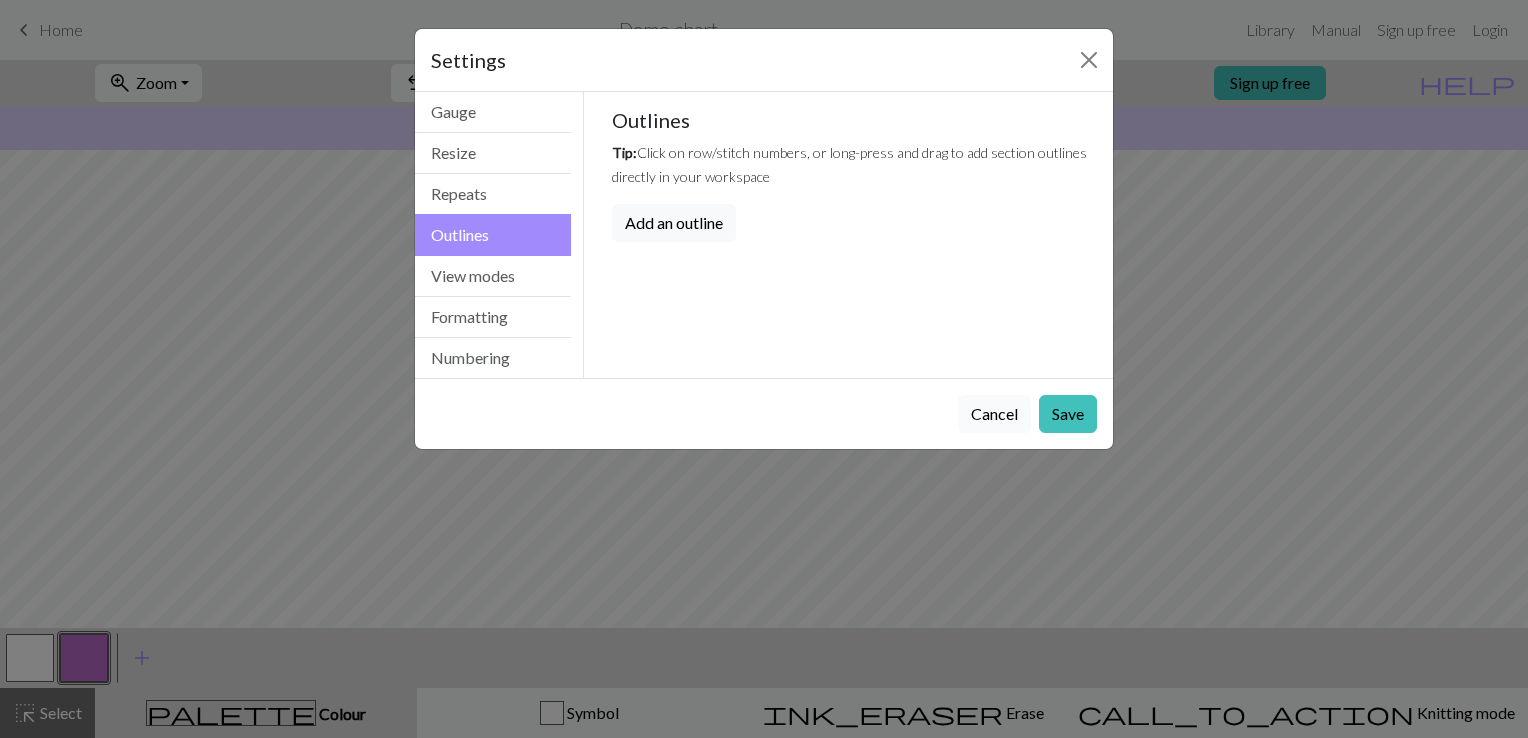click on "Cancel" at bounding box center (994, 414) 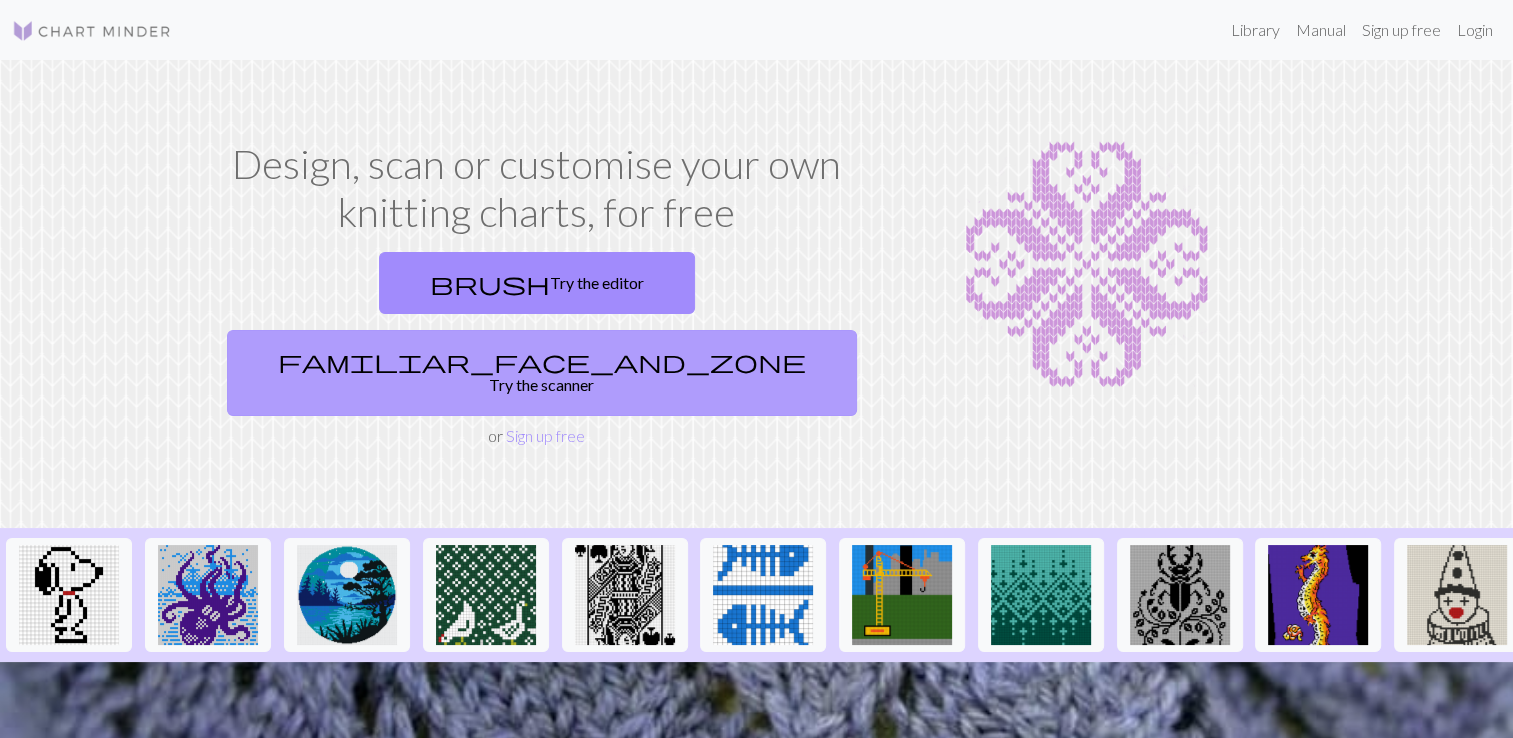 click on "familiar_face_and_zone  Try the scanner" at bounding box center (542, 373) 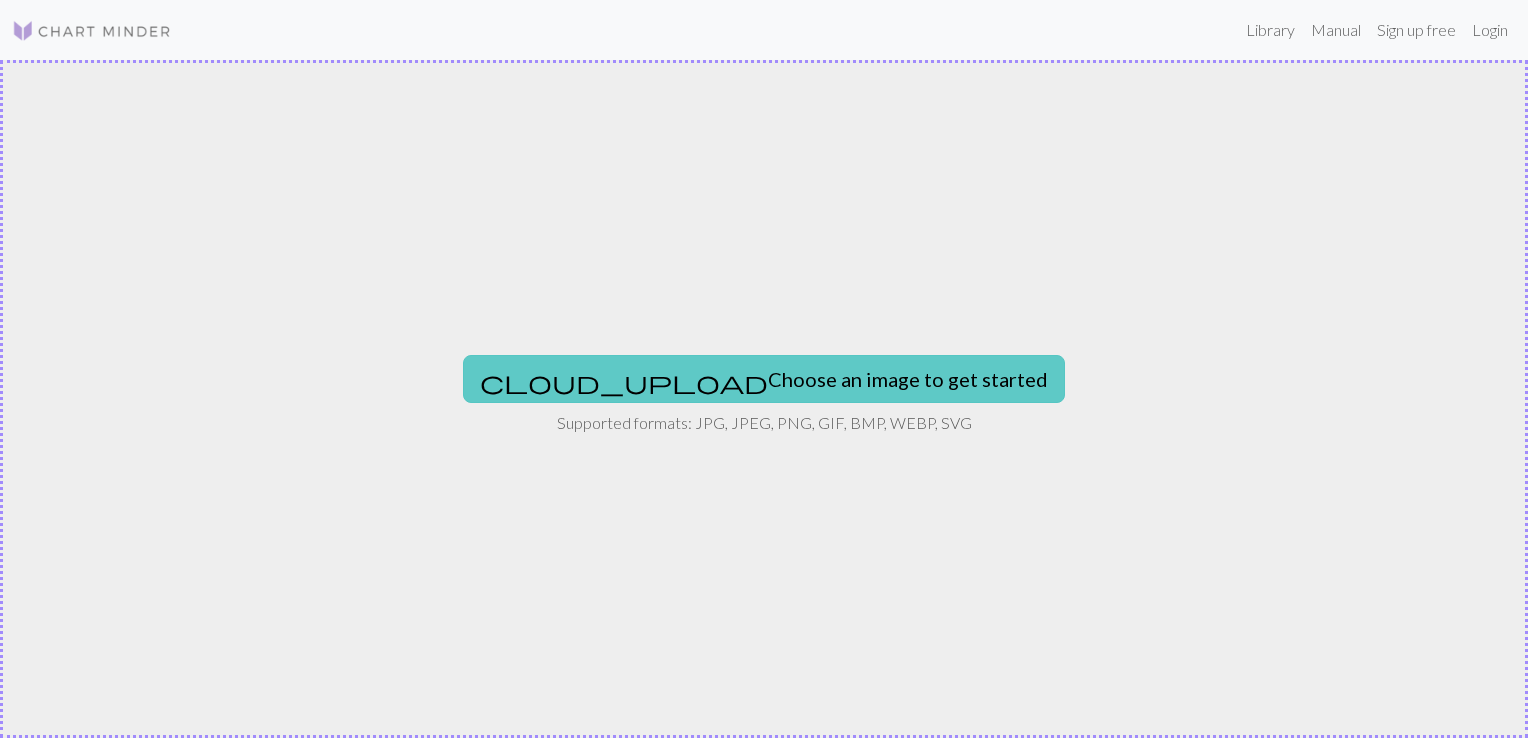 click on "cloud_upload  Choose an image to get started" at bounding box center [764, 379] 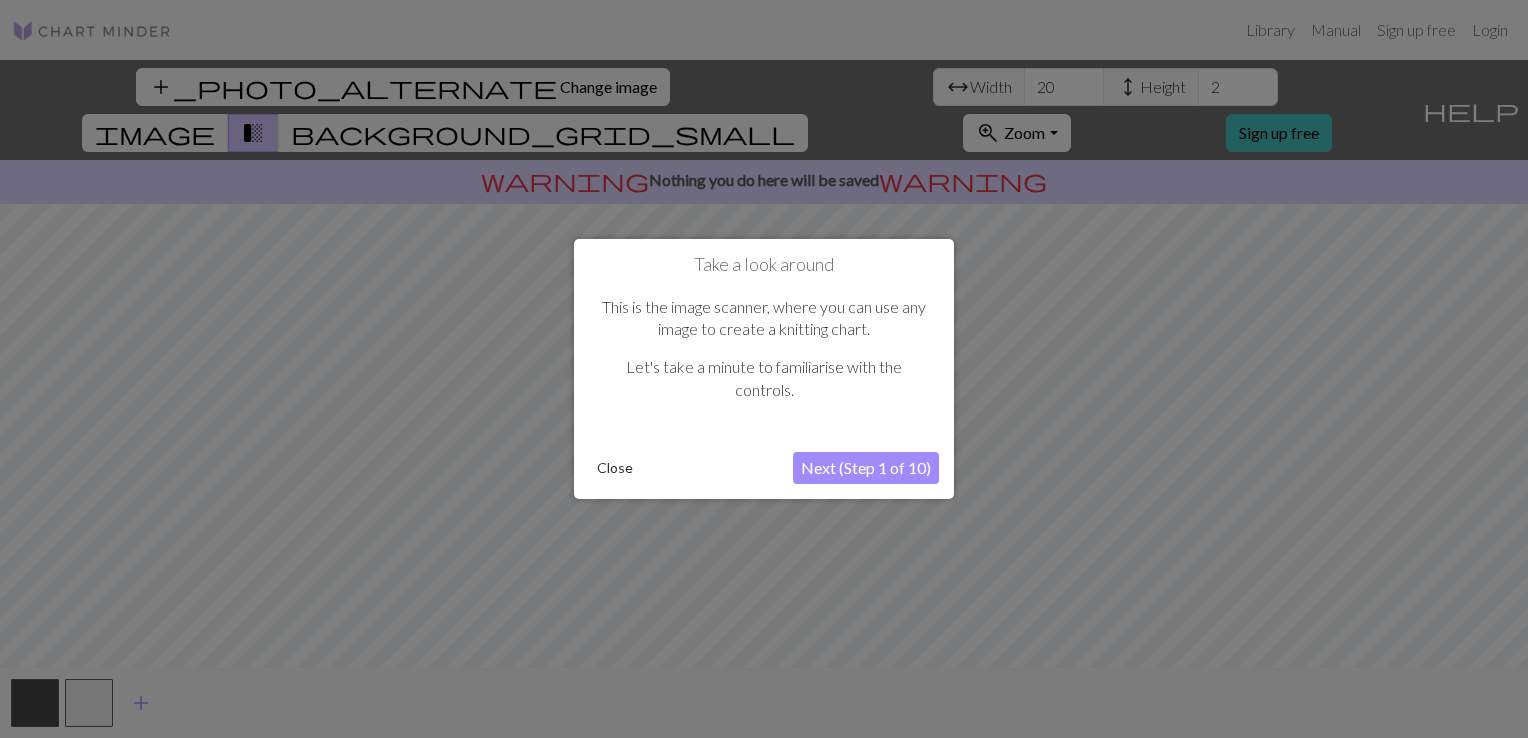 click on "Next (Step 1 of 10)" at bounding box center [866, 468] 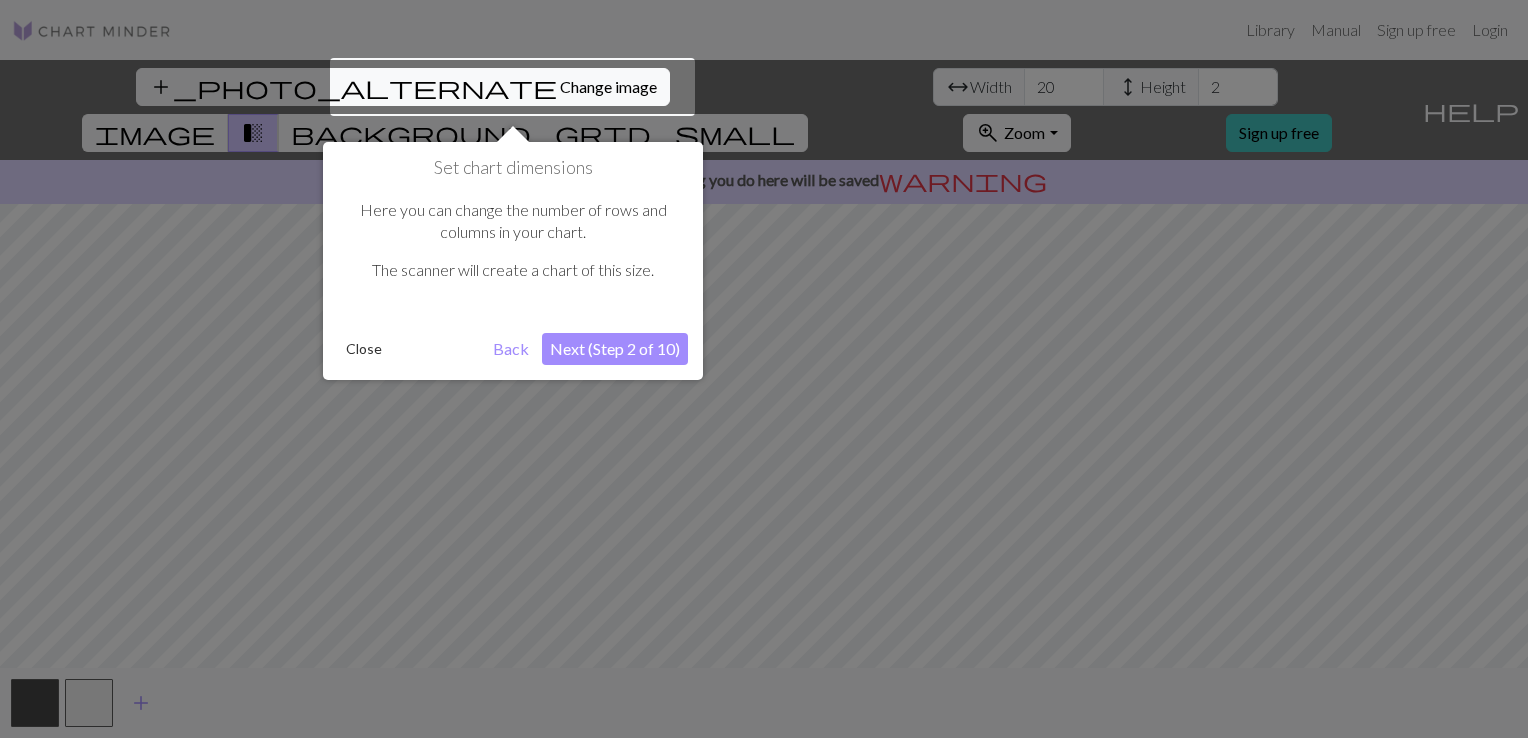 click on "Next (Step 2 of 10)" at bounding box center (615, 349) 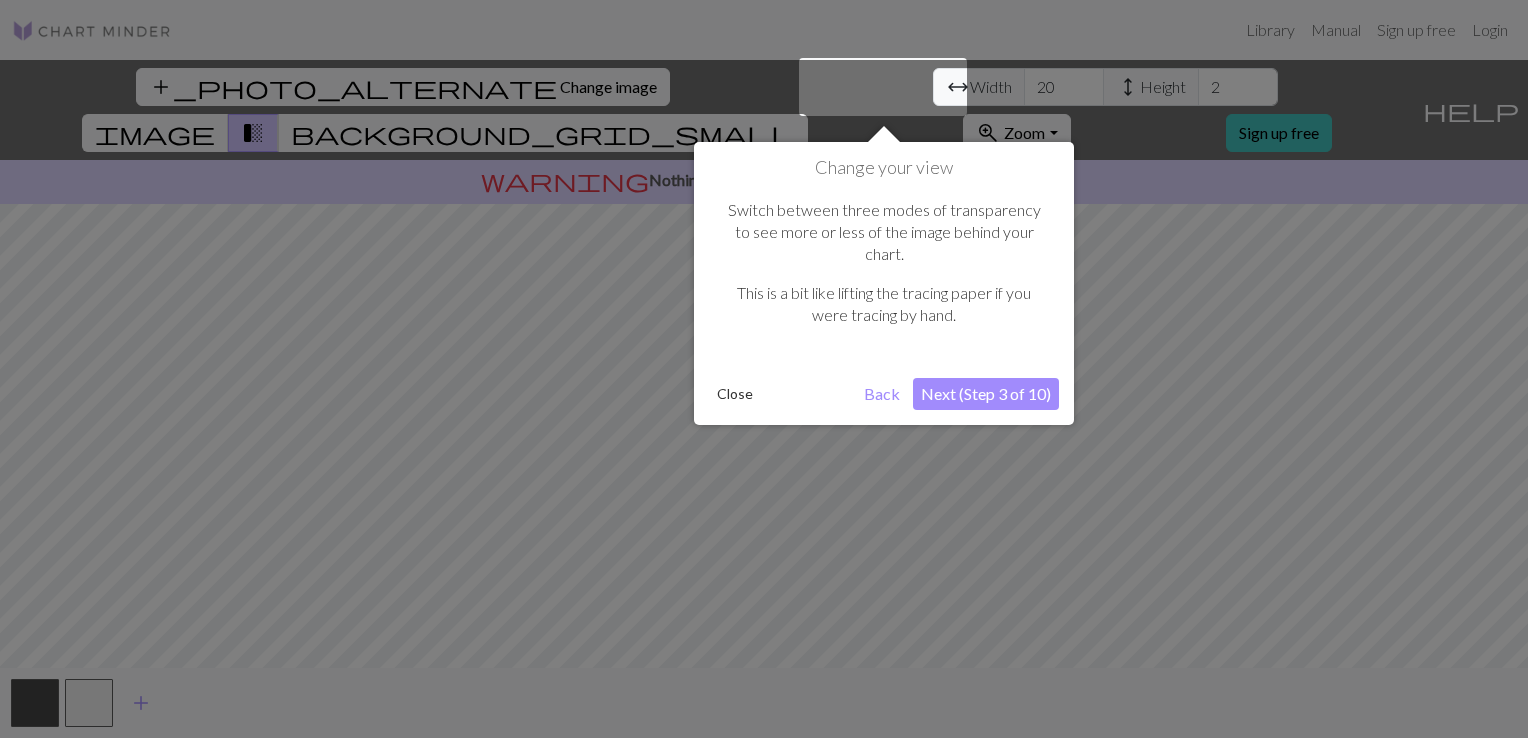 click on "Next (Step 3 of 10)" at bounding box center (986, 394) 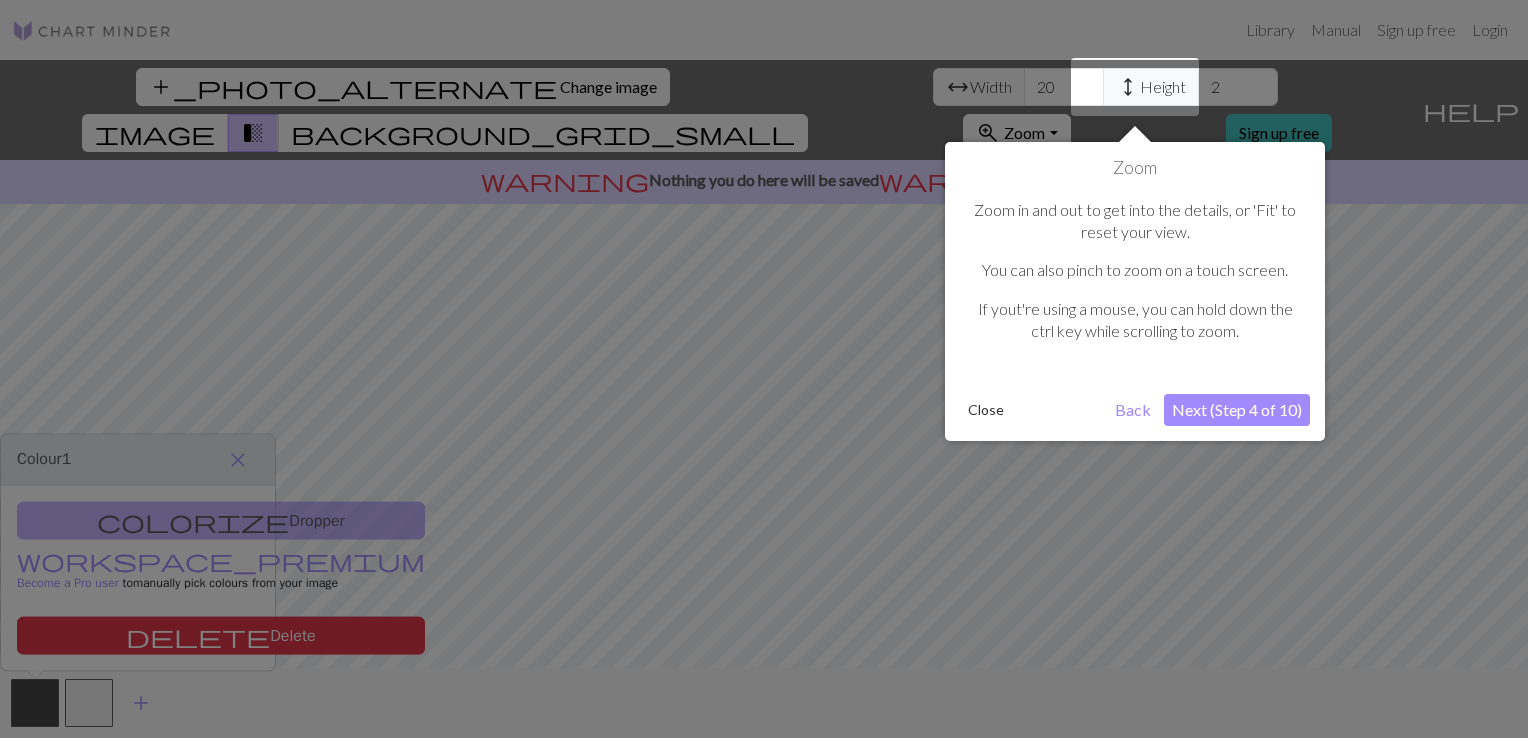 click on "Next (Step 4 of 10)" at bounding box center [1237, 410] 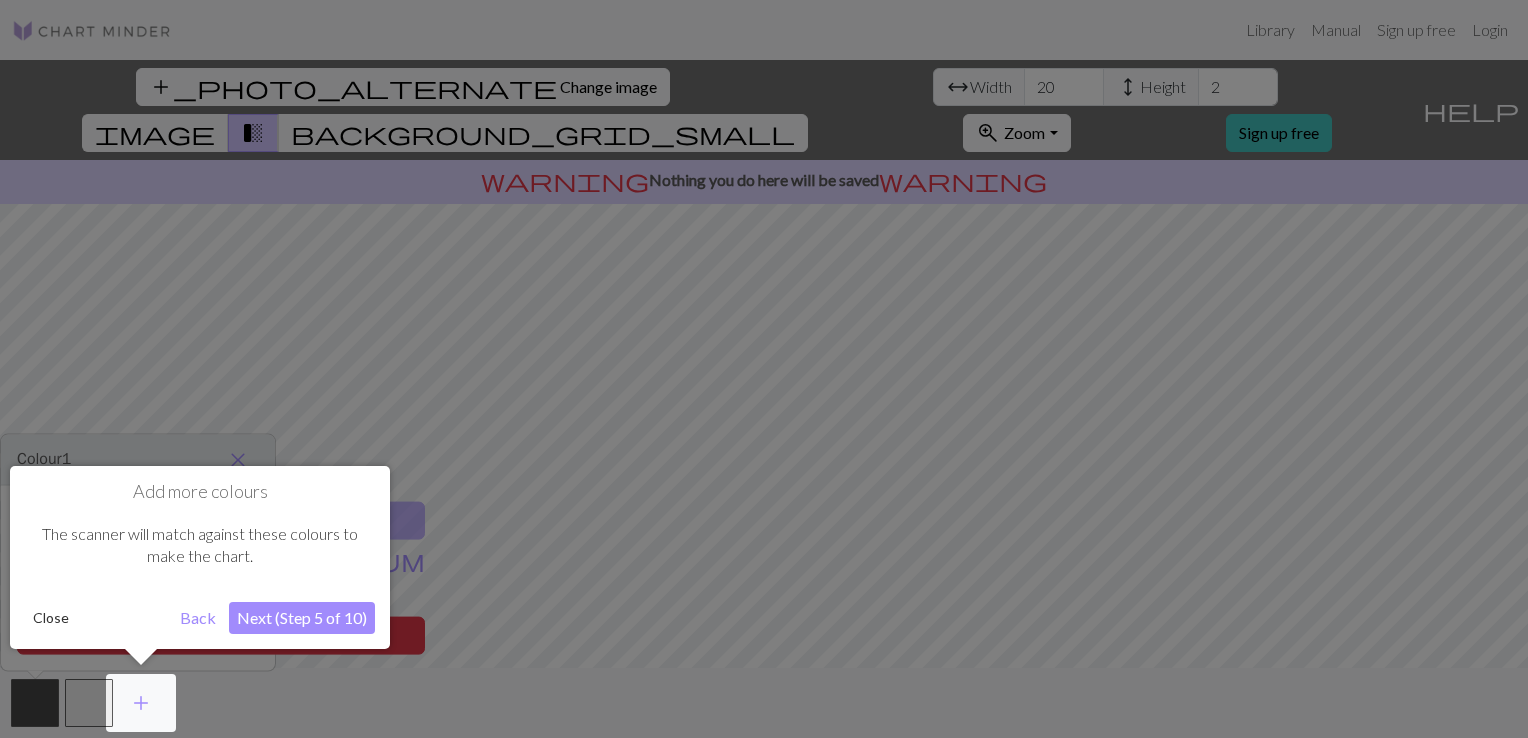 click on "Next (Step 5 of 10)" at bounding box center (302, 618) 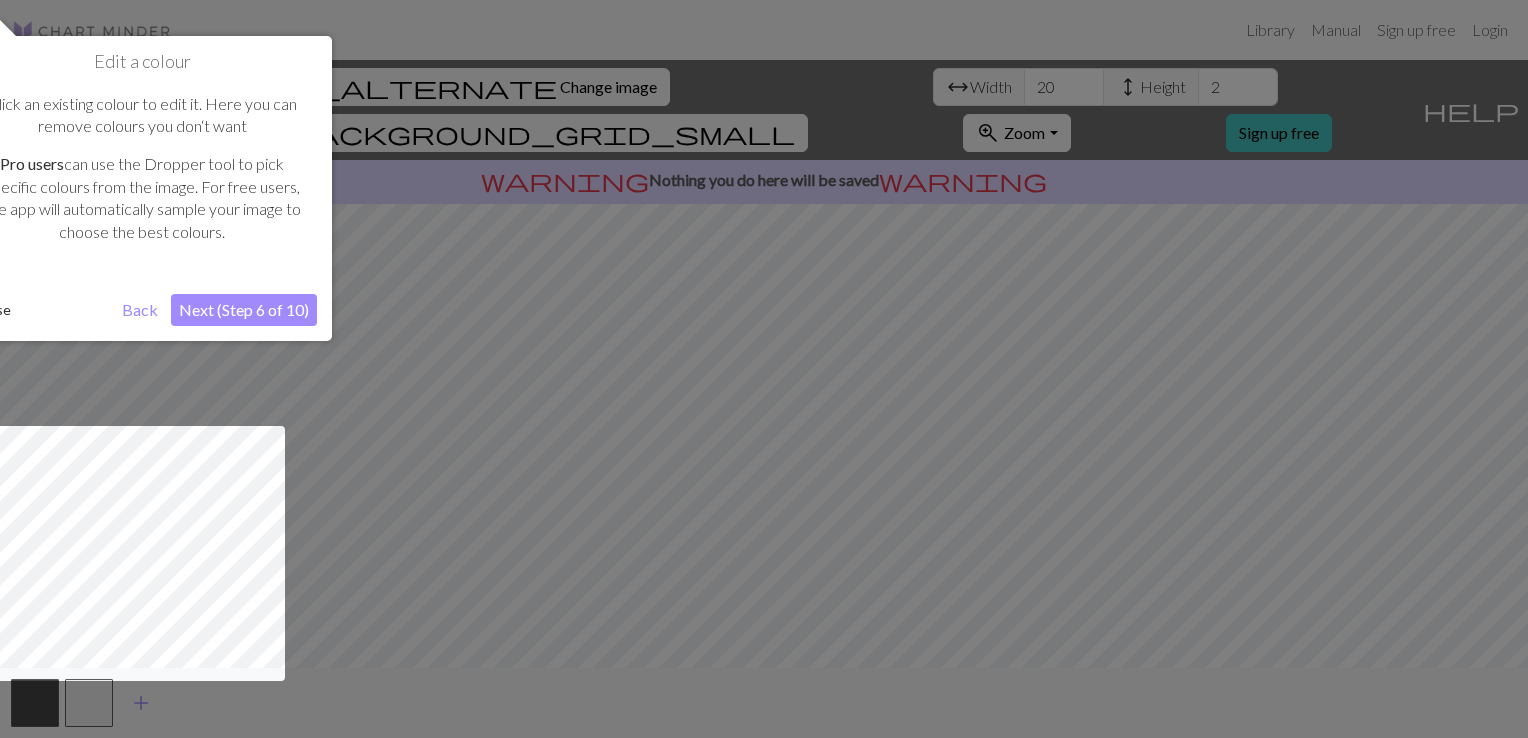 click on "Next (Step 6 of 10)" at bounding box center [244, 310] 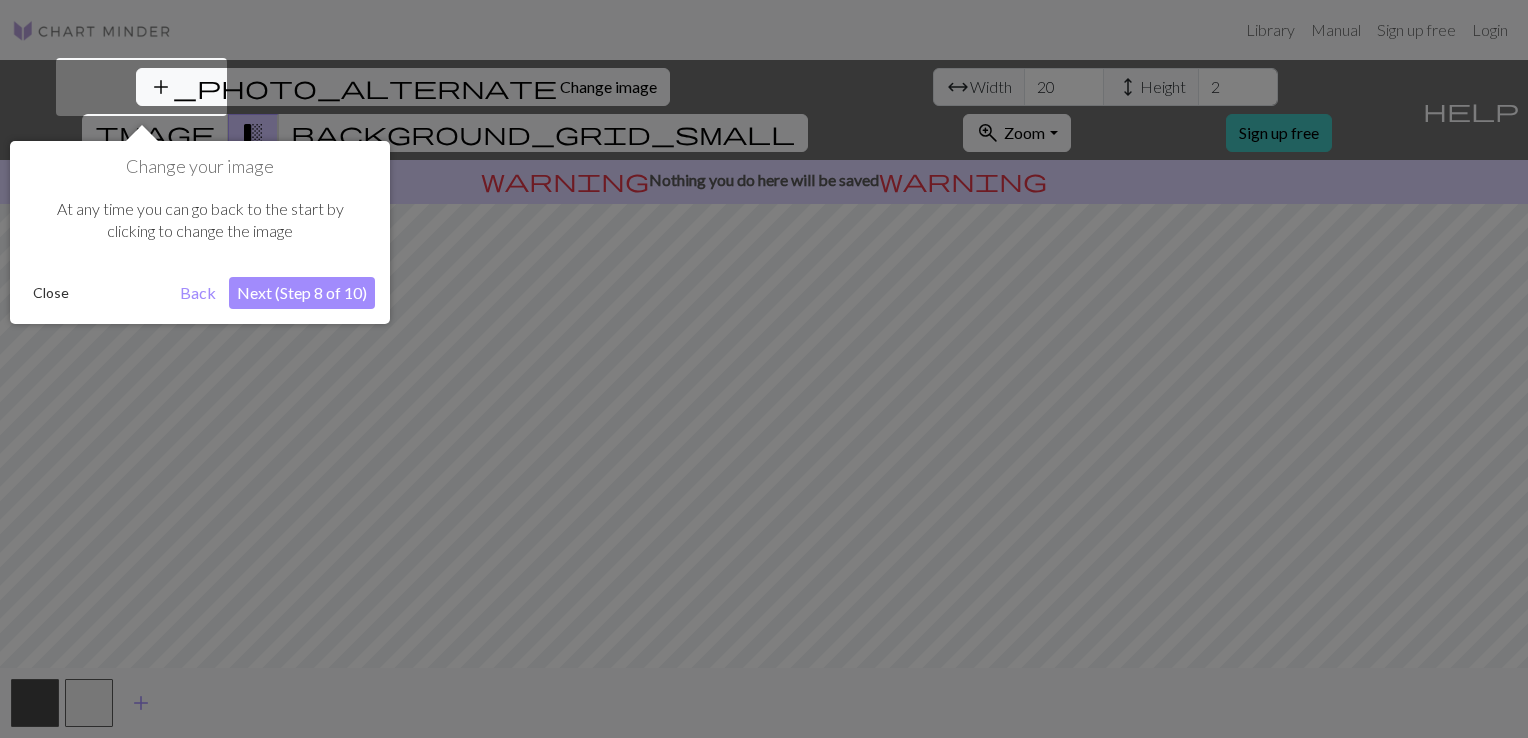 click on "Next (Step 8 of 10)" at bounding box center [302, 293] 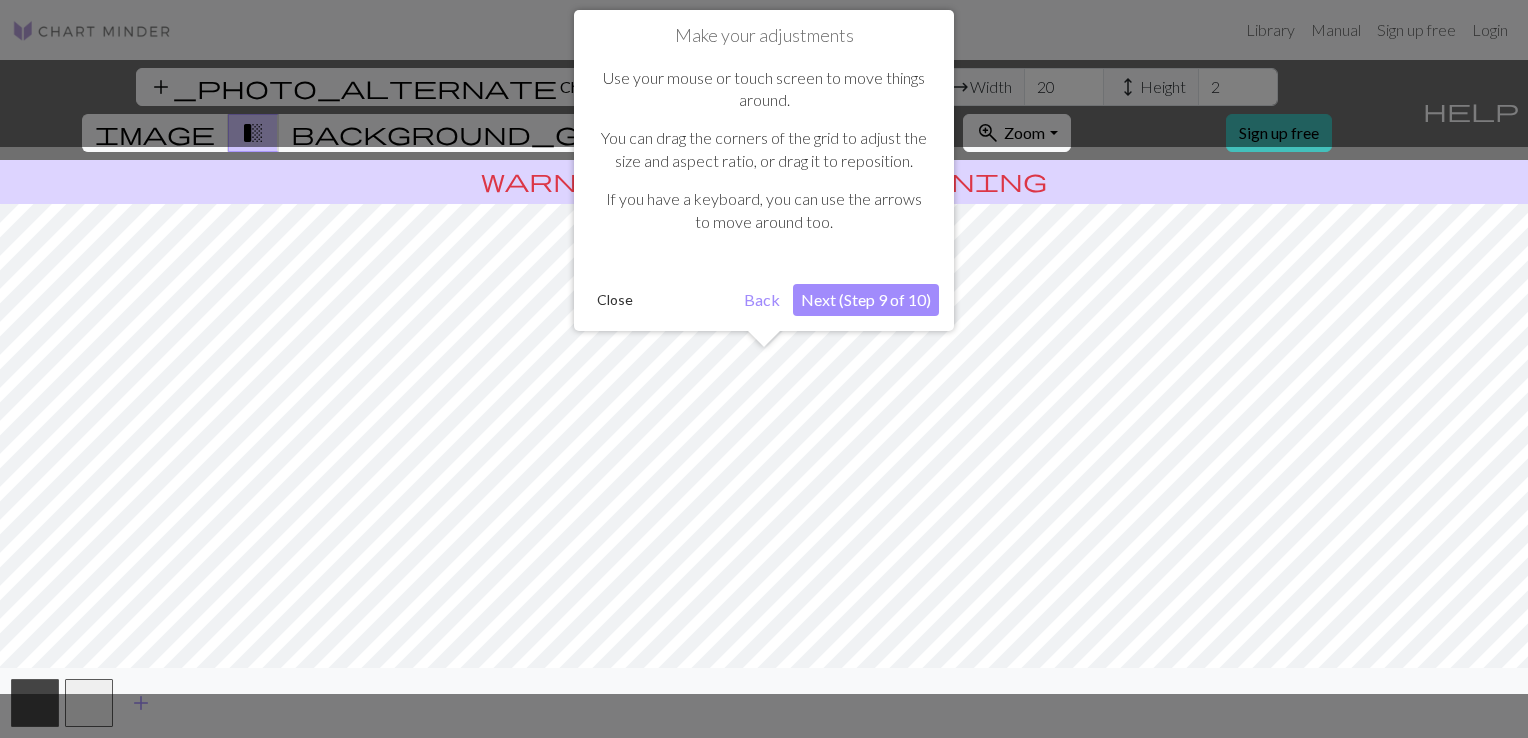 click on "Next (Step 9 of 10)" at bounding box center (866, 300) 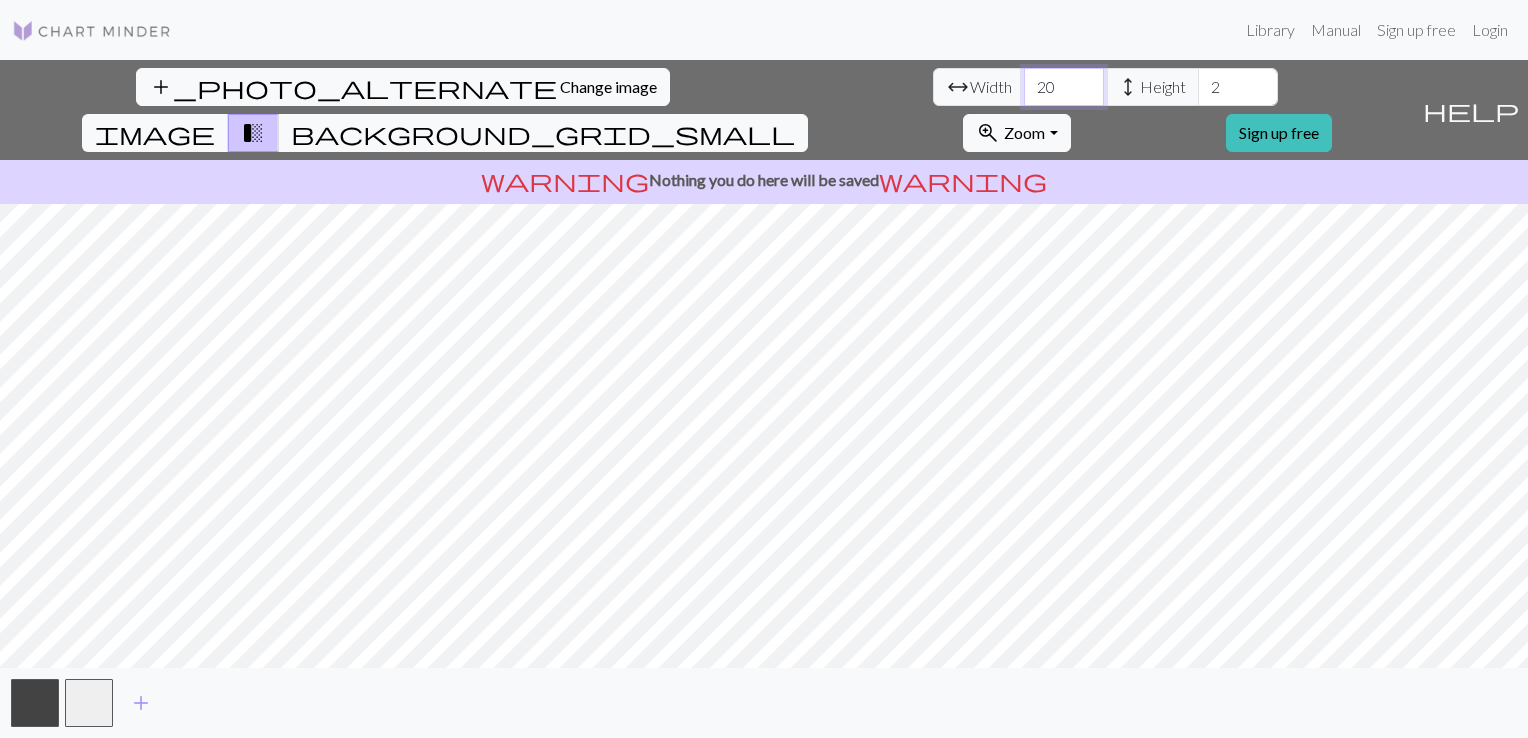 drag, startPoint x: 480, startPoint y: 92, endPoint x: 423, endPoint y: 102, distance: 57.870544 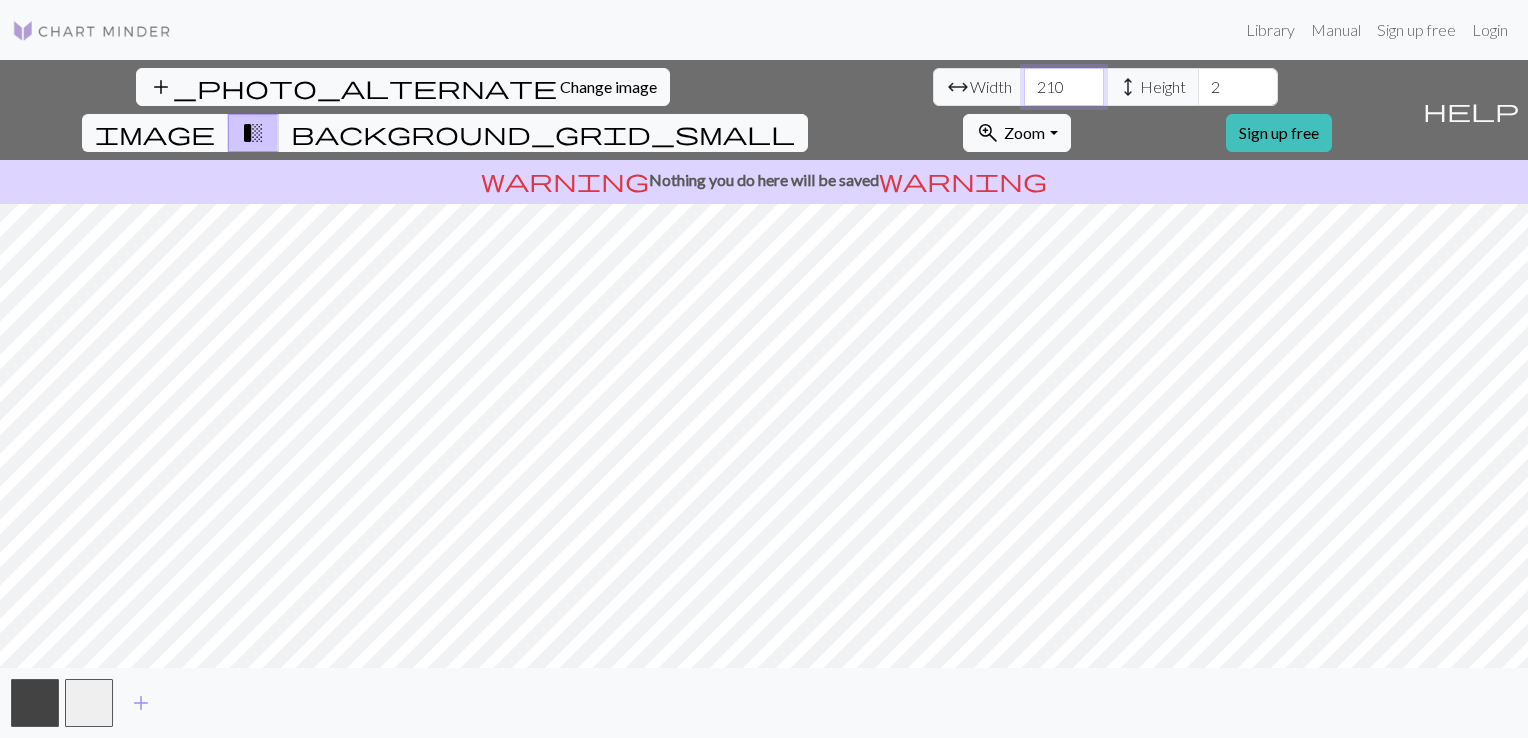 type on "210" 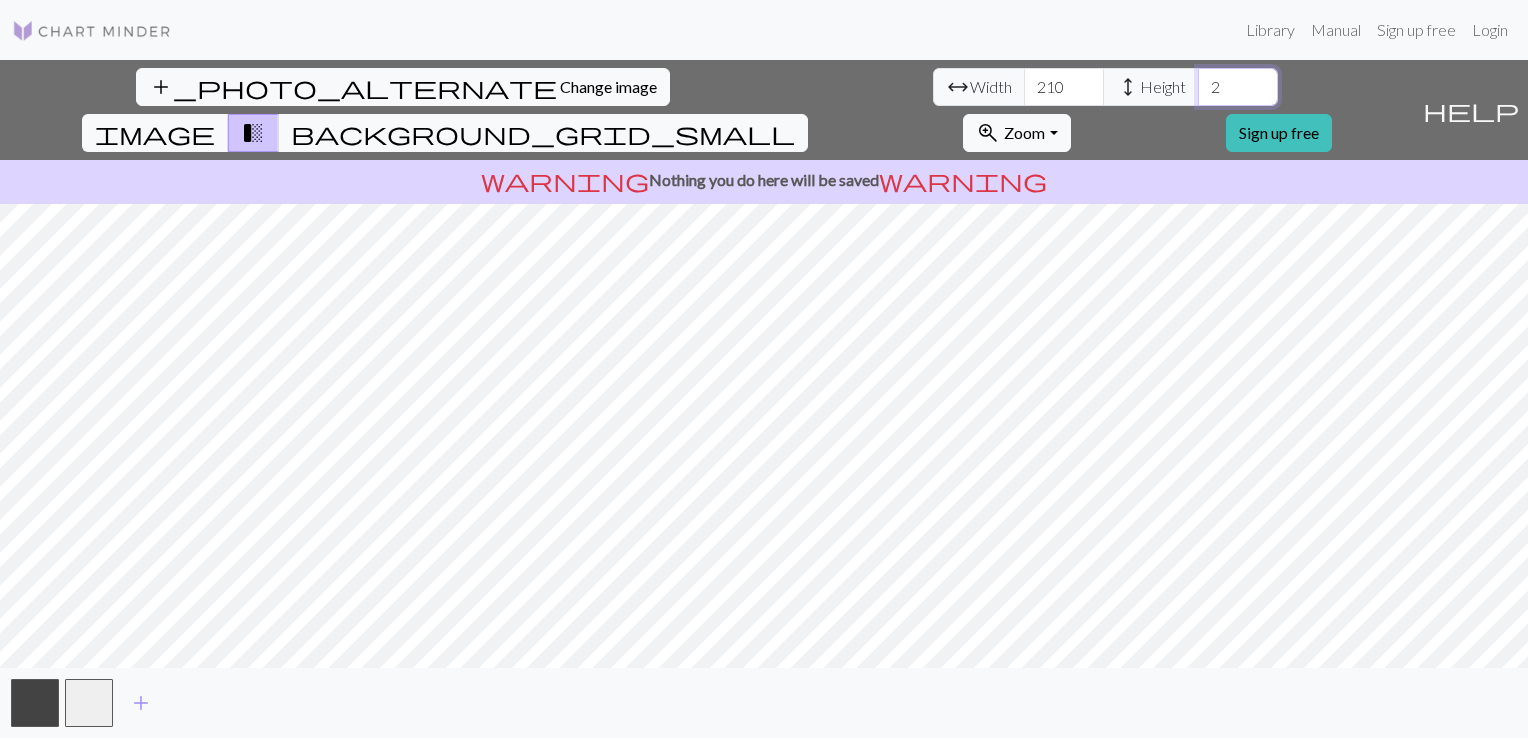 drag, startPoint x: 648, startPoint y: 88, endPoint x: 590, endPoint y: 97, distance: 58.694122 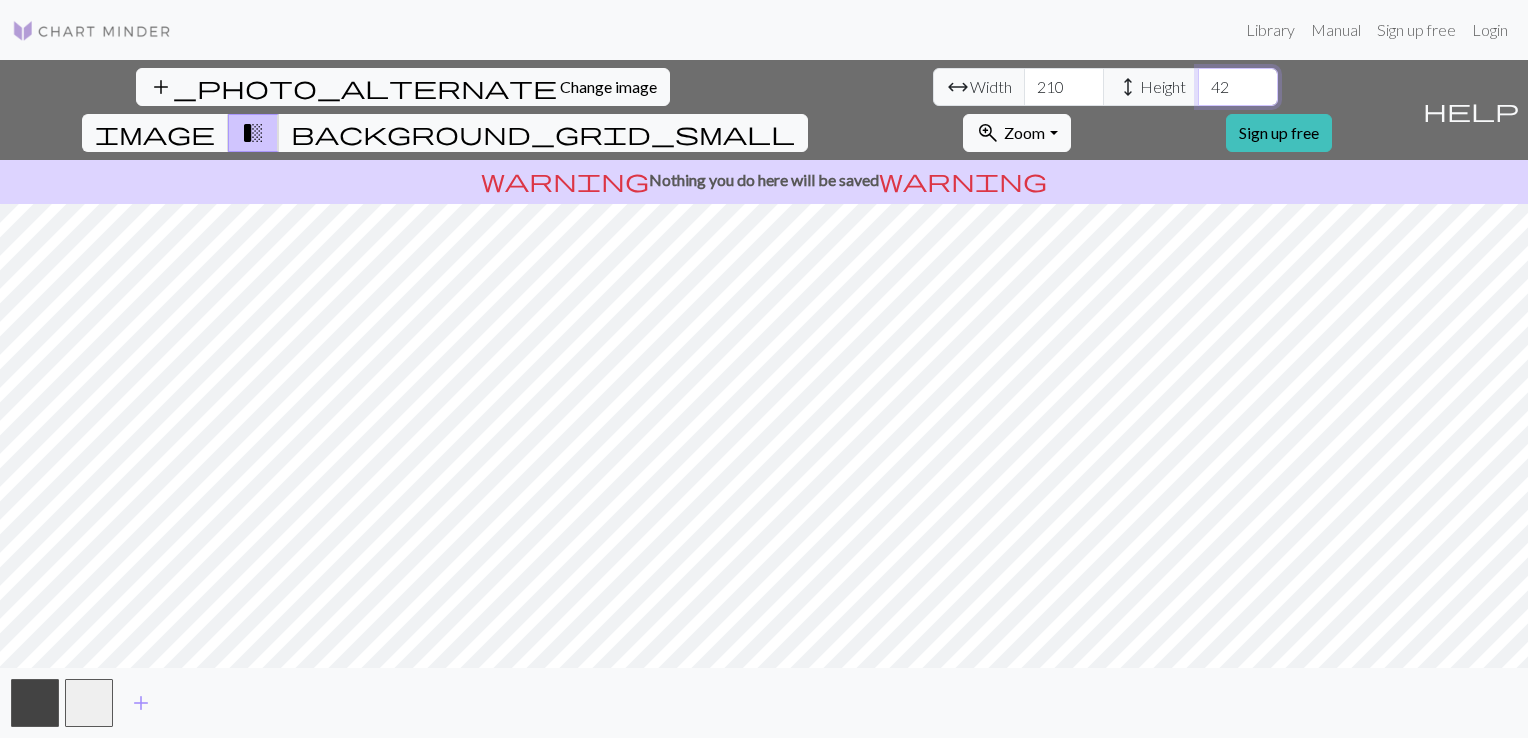 type on "42" 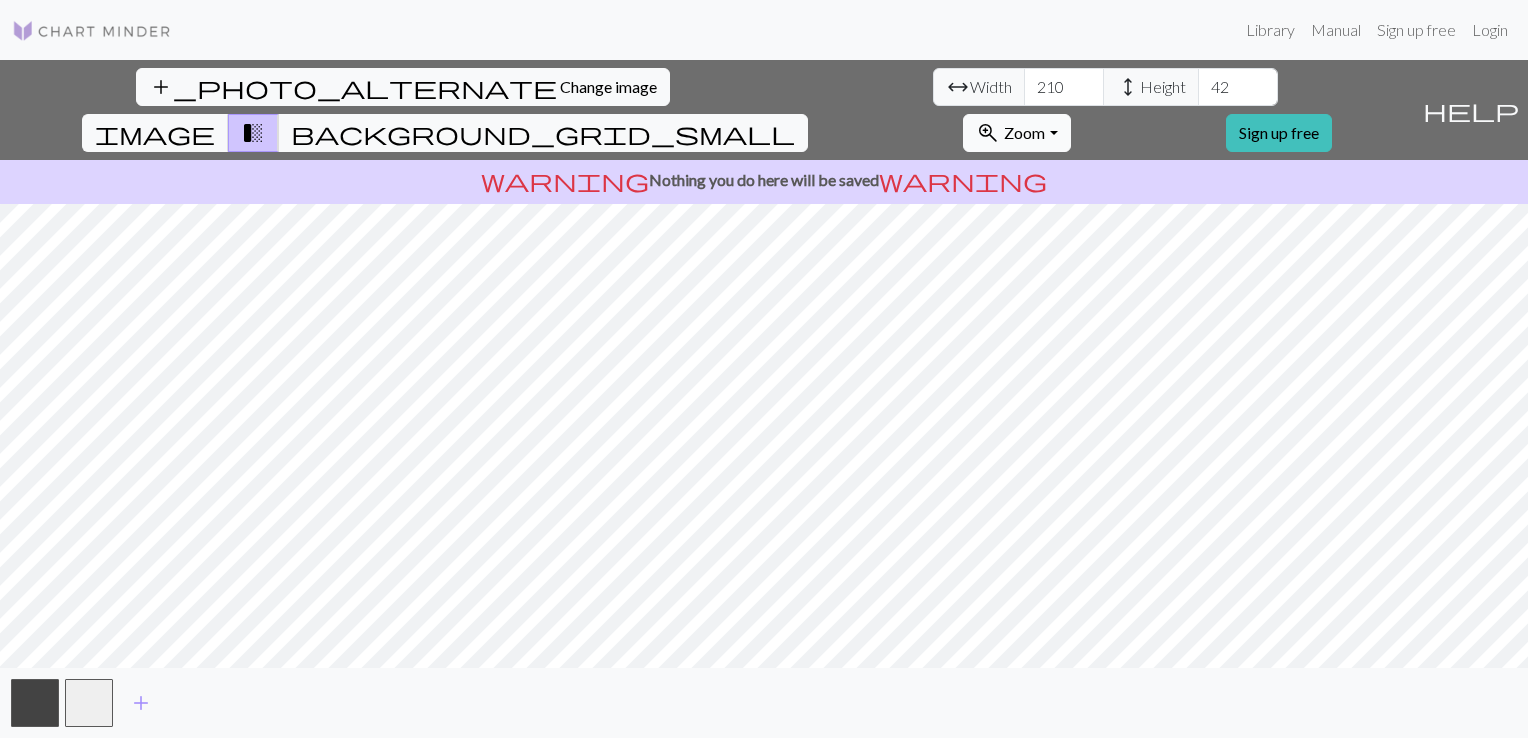 click on "zoom_in Zoom Zoom" at bounding box center [1016, 133] 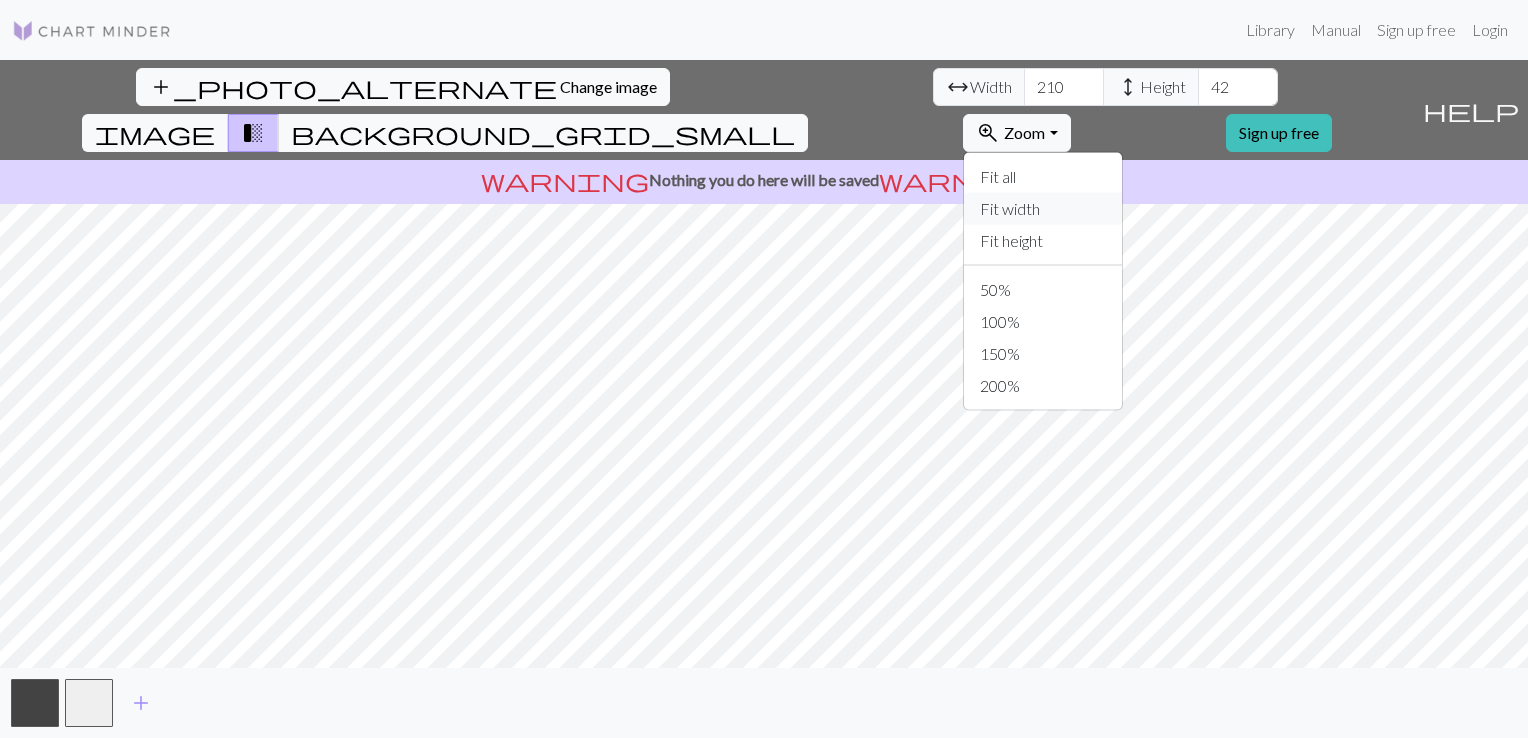 click on "Fit width" at bounding box center [1043, 209] 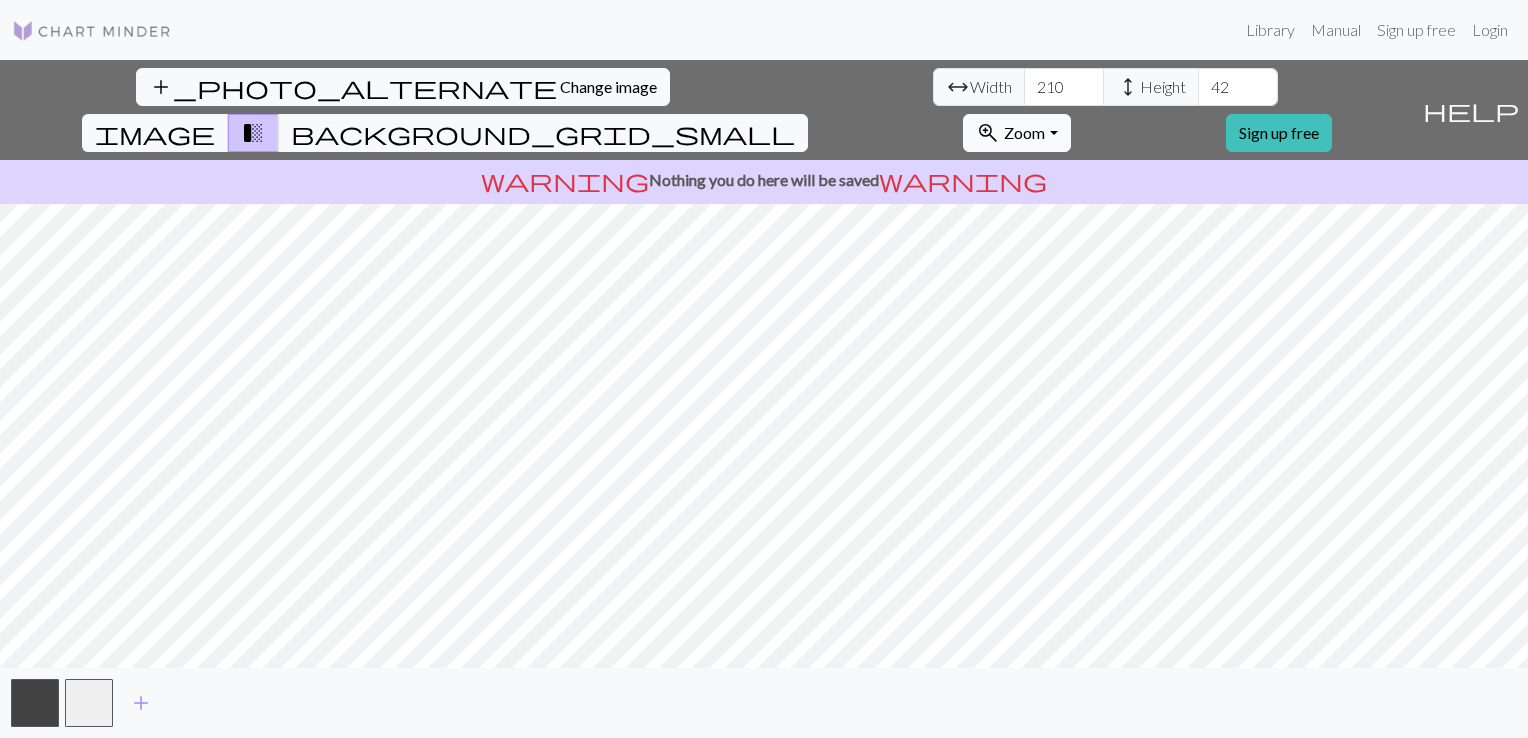 click on "zoom_in Zoom Zoom" at bounding box center (1016, 133) 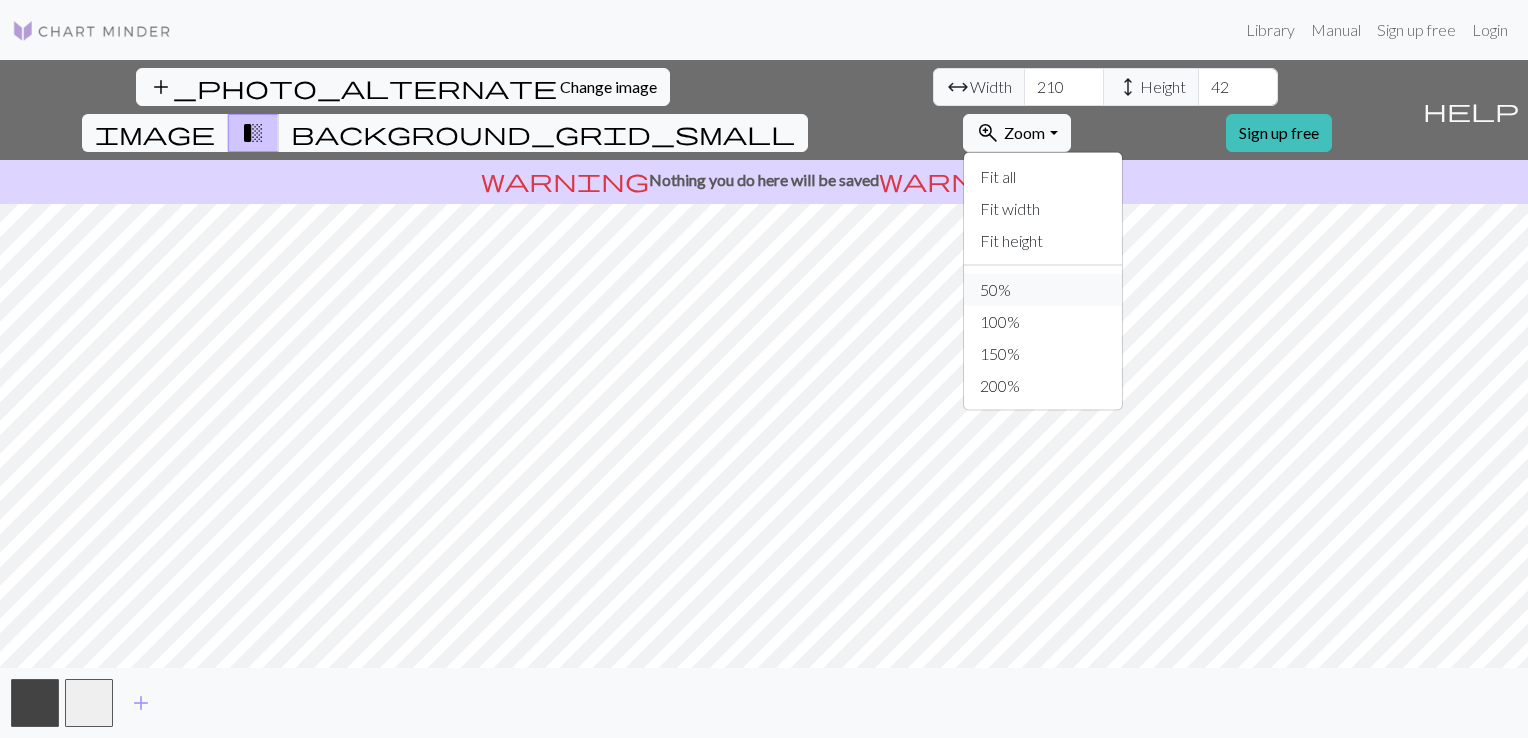 click on "50%" at bounding box center [1043, 290] 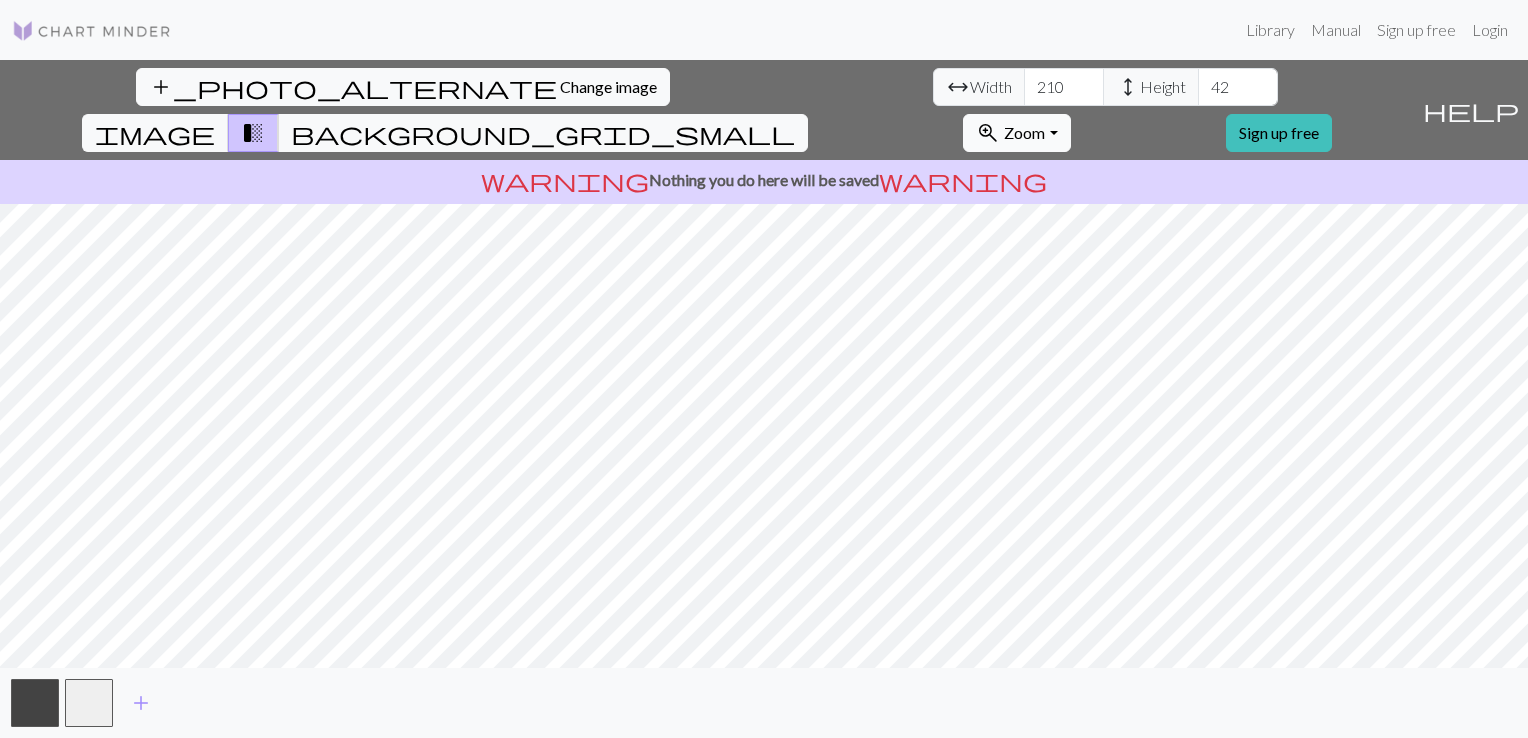 click on "zoom_in Zoom Zoom" at bounding box center [1016, 133] 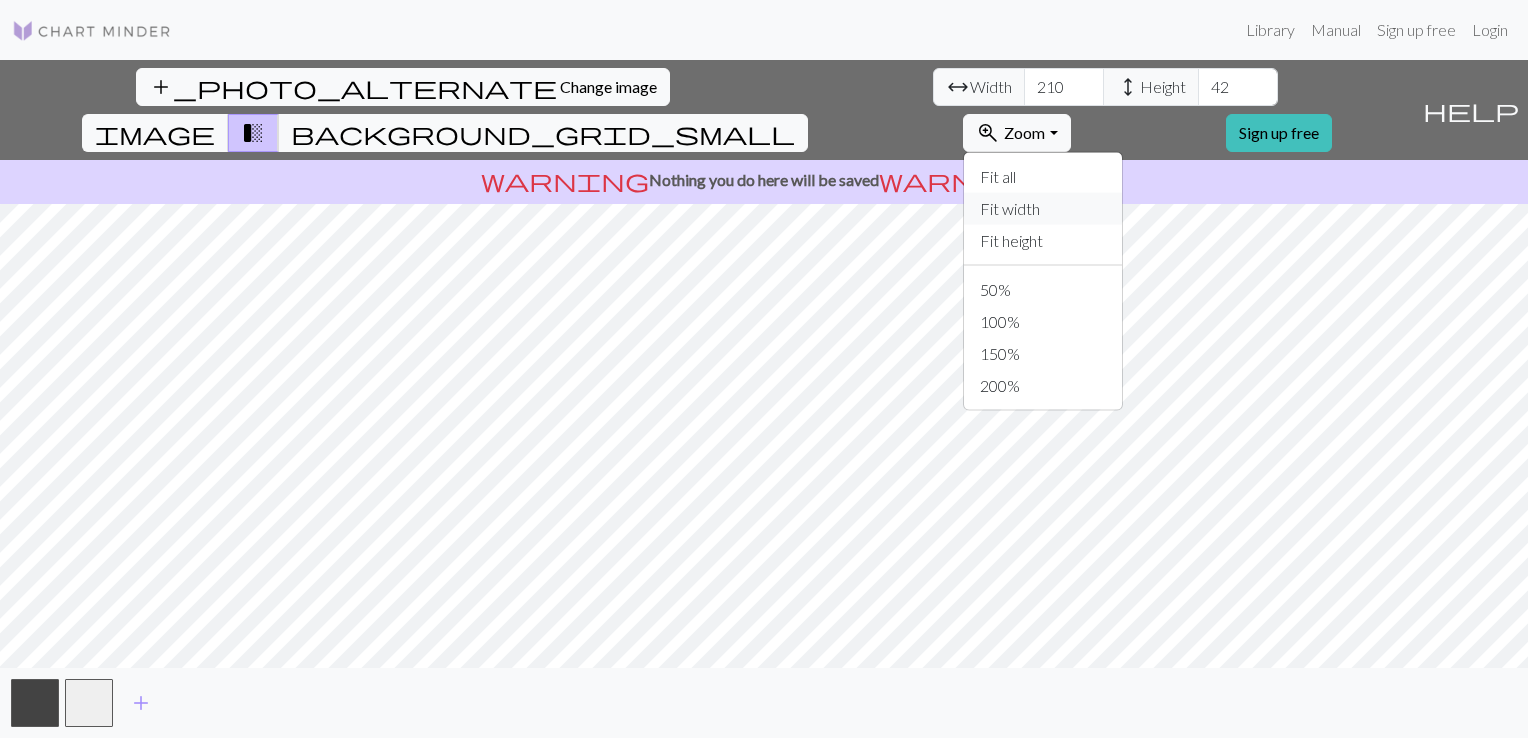click on "Fit width" at bounding box center (1043, 209) 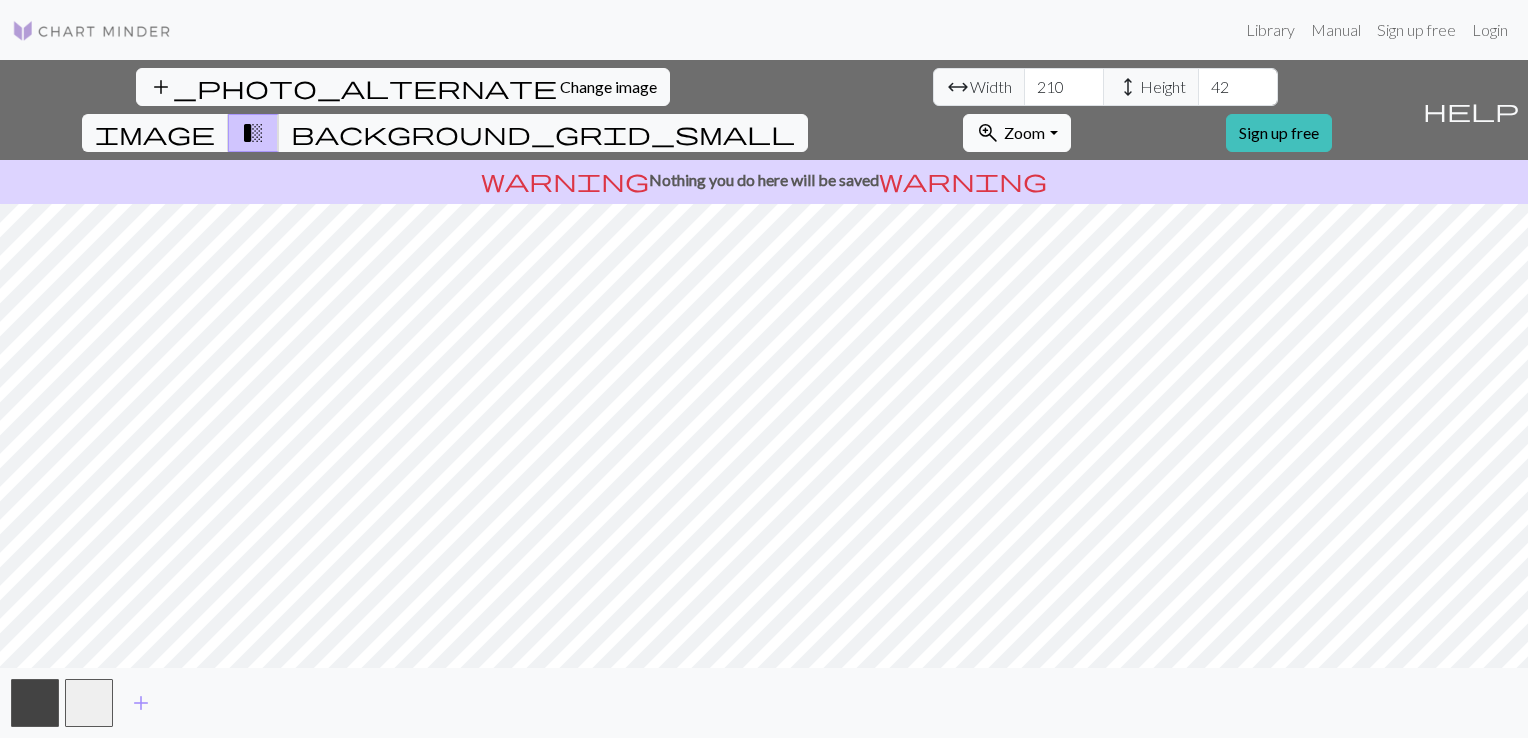 click on "zoom_in Zoom Zoom" at bounding box center [1016, 133] 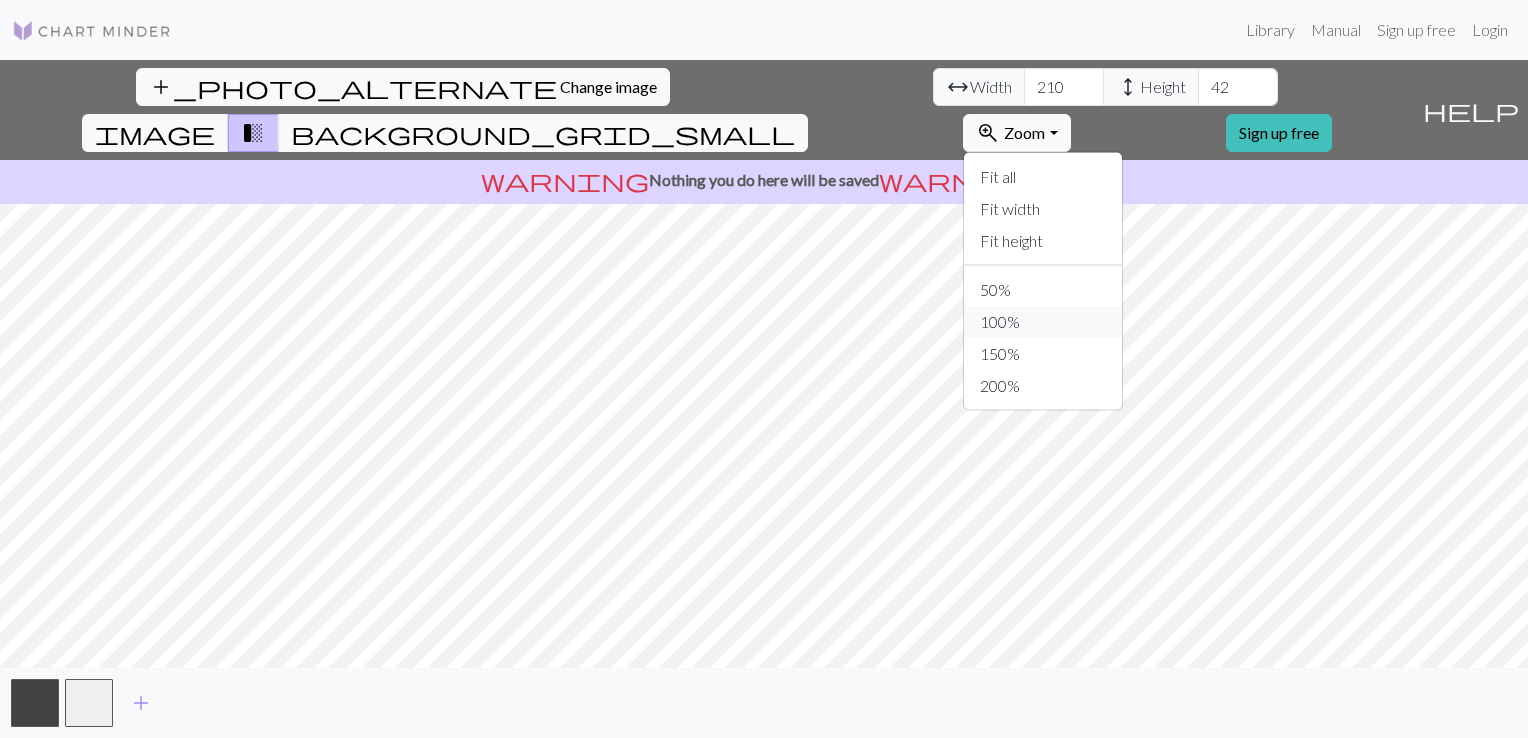 click on "100%" at bounding box center [1043, 322] 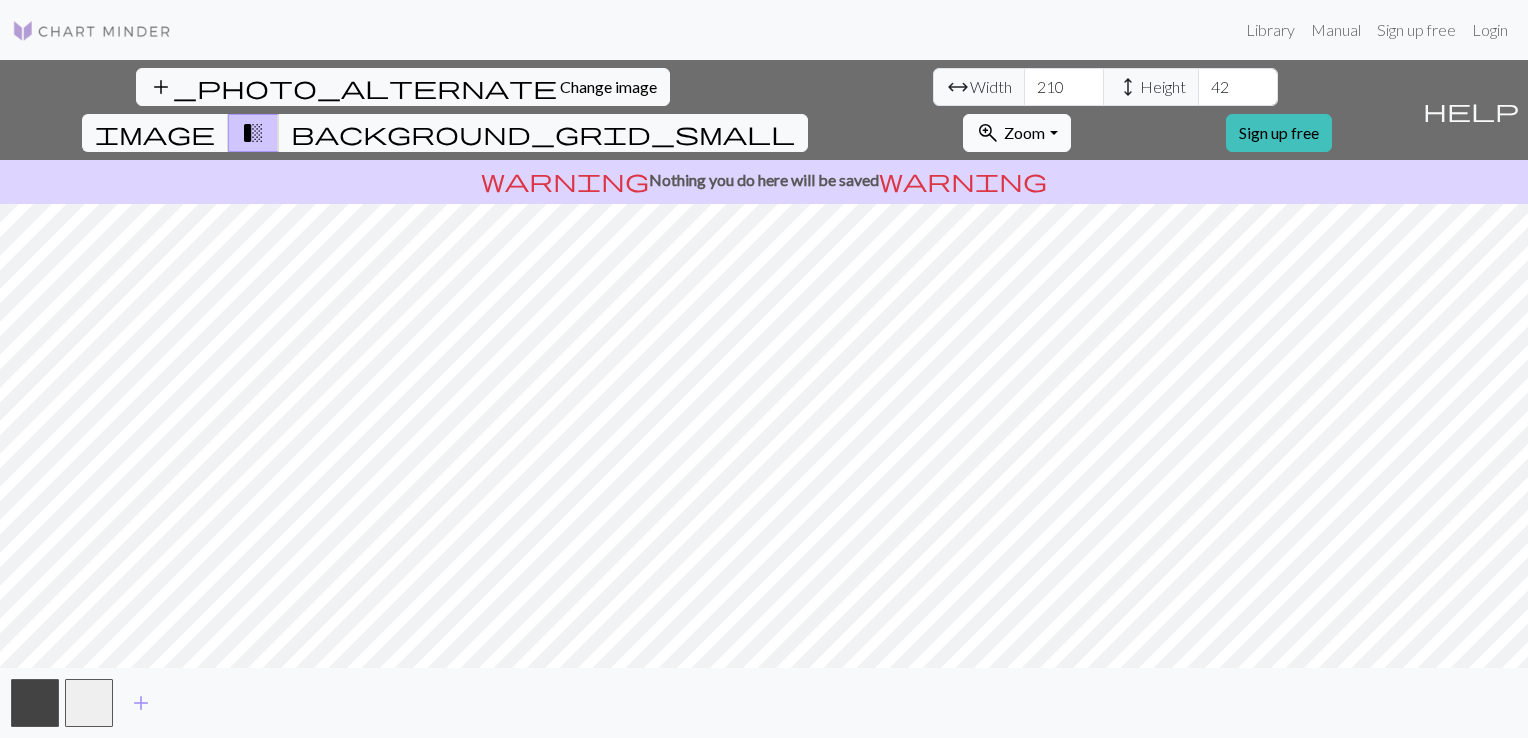 click on "zoom_in Zoom Zoom" at bounding box center (1016, 133) 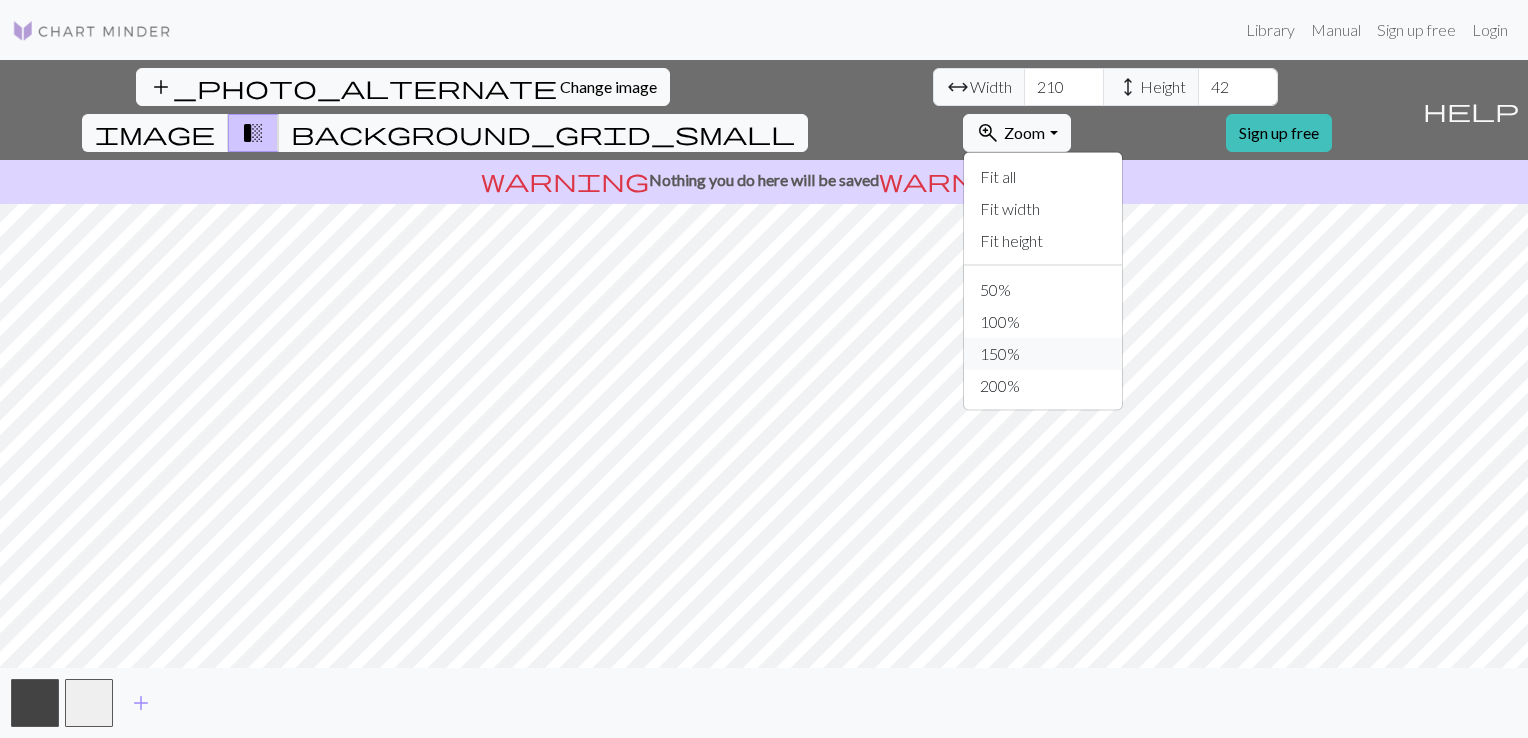 click on "150%" at bounding box center (1043, 354) 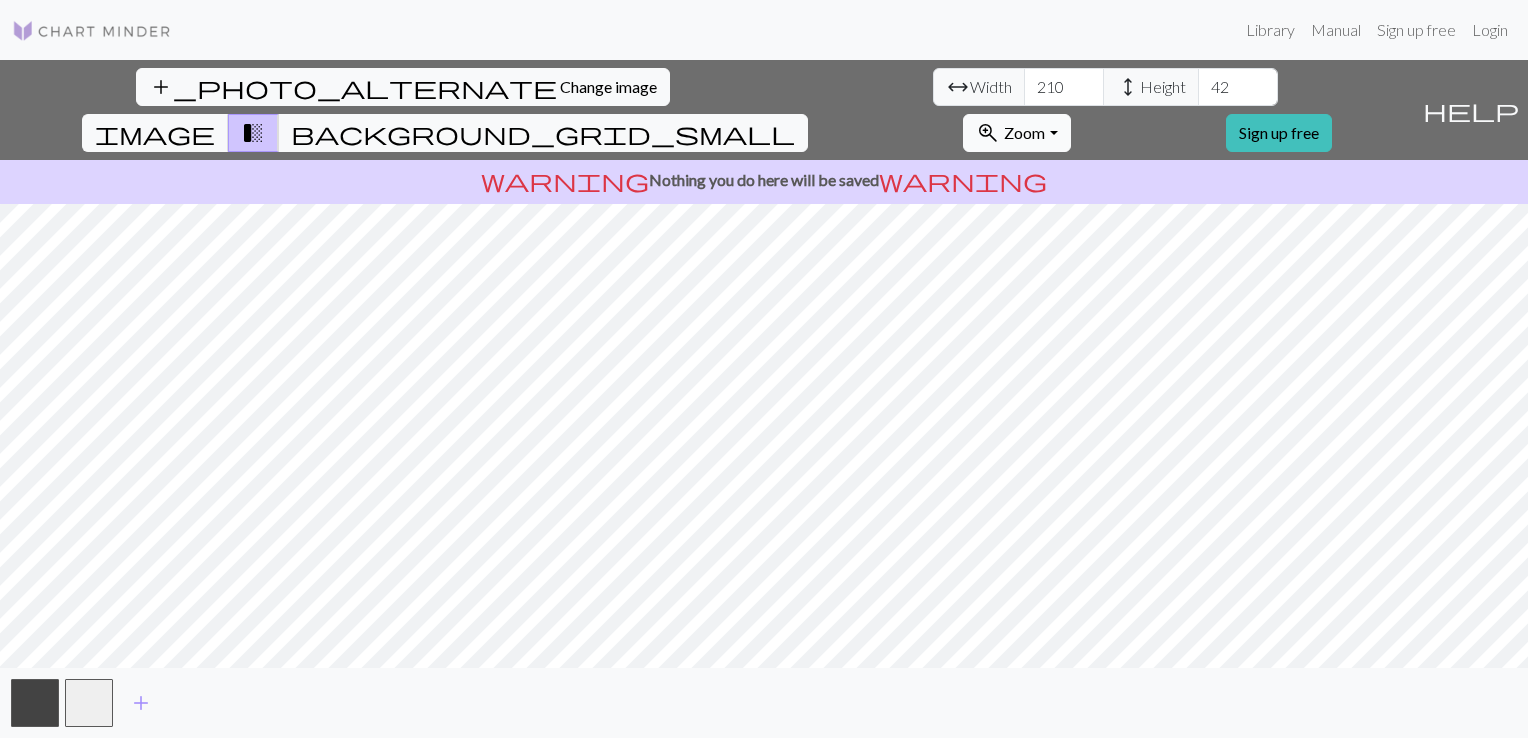click on "zoom_in Zoom Zoom" at bounding box center (1016, 133) 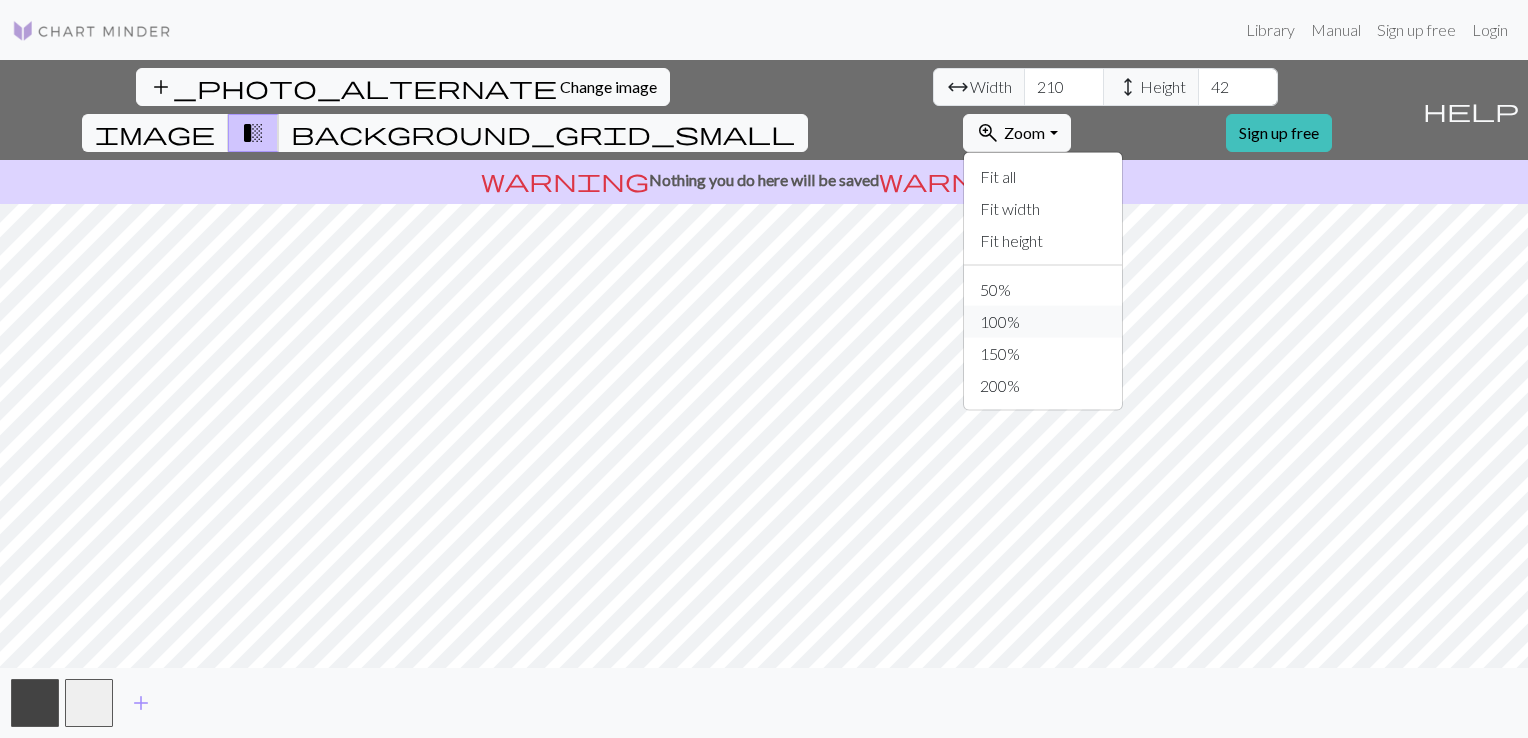 click on "100%" at bounding box center [1043, 322] 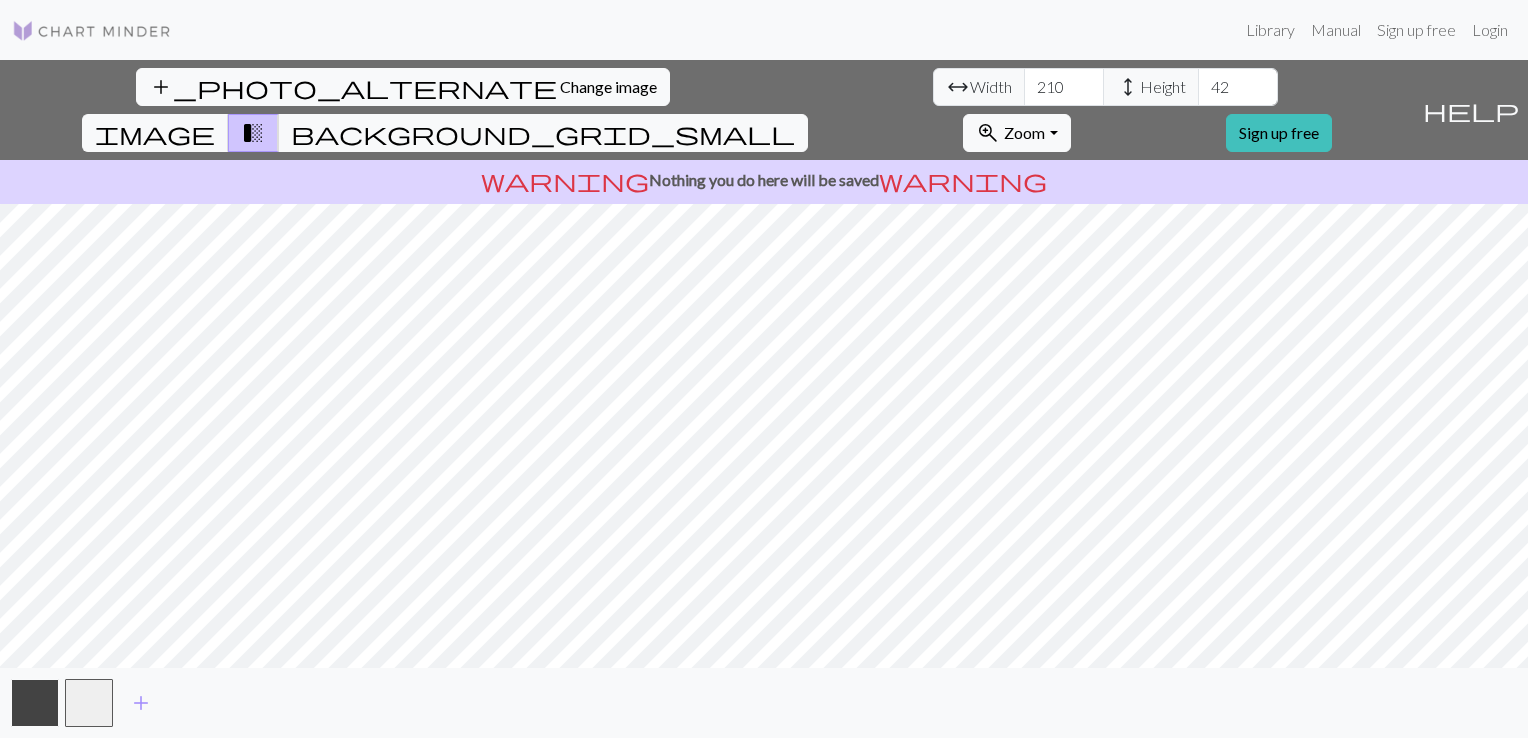click at bounding box center [35, 703] 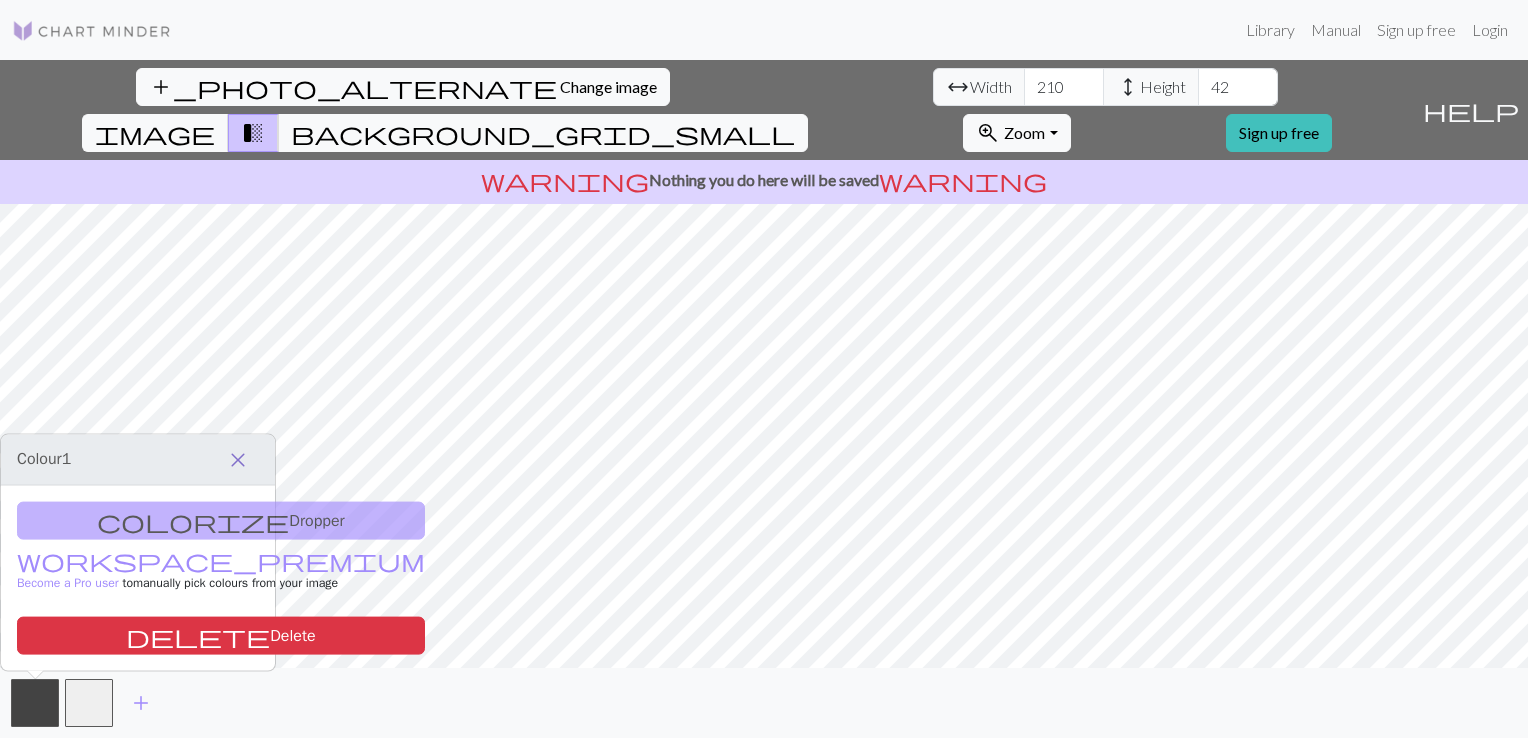 click on "close" at bounding box center (238, 460) 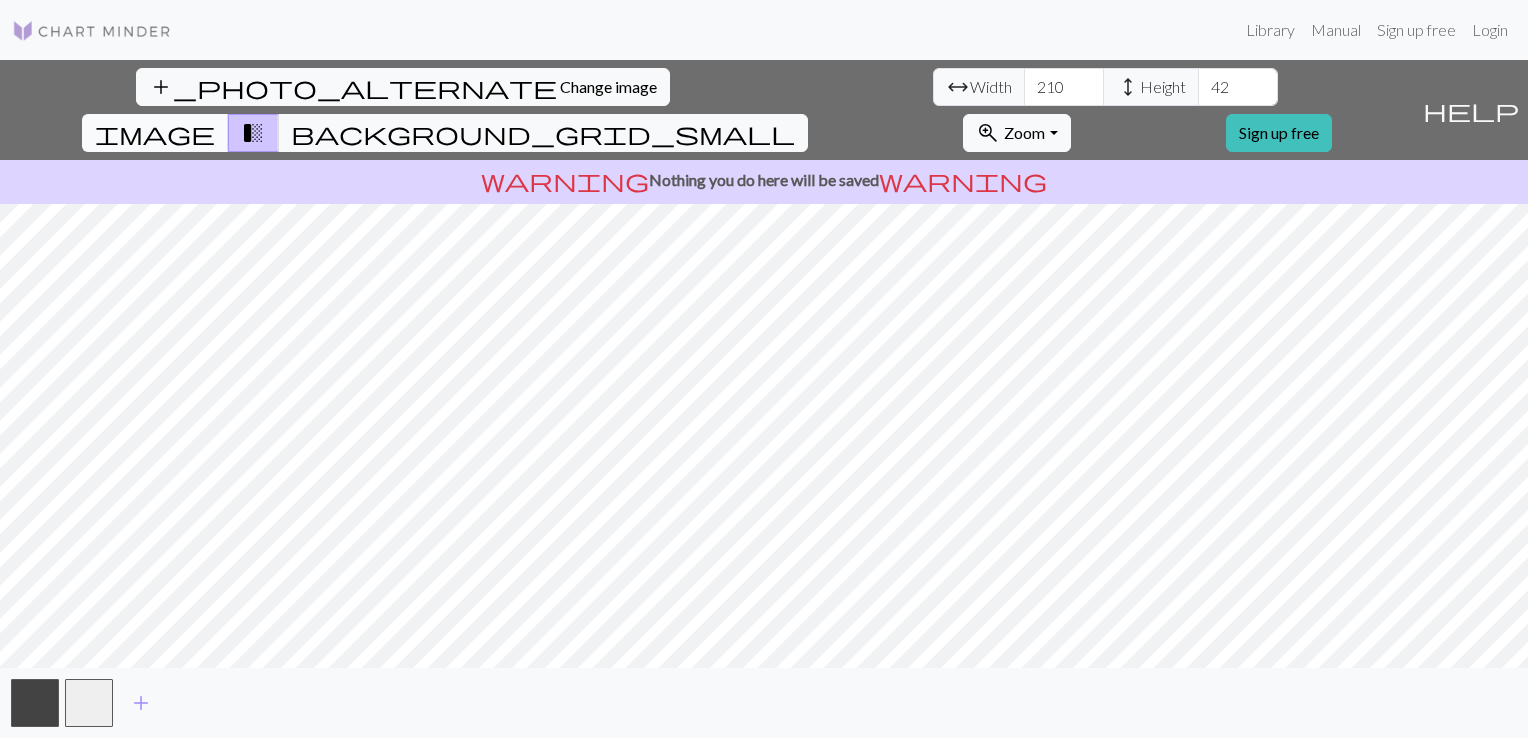 click on "image" at bounding box center (155, 133) 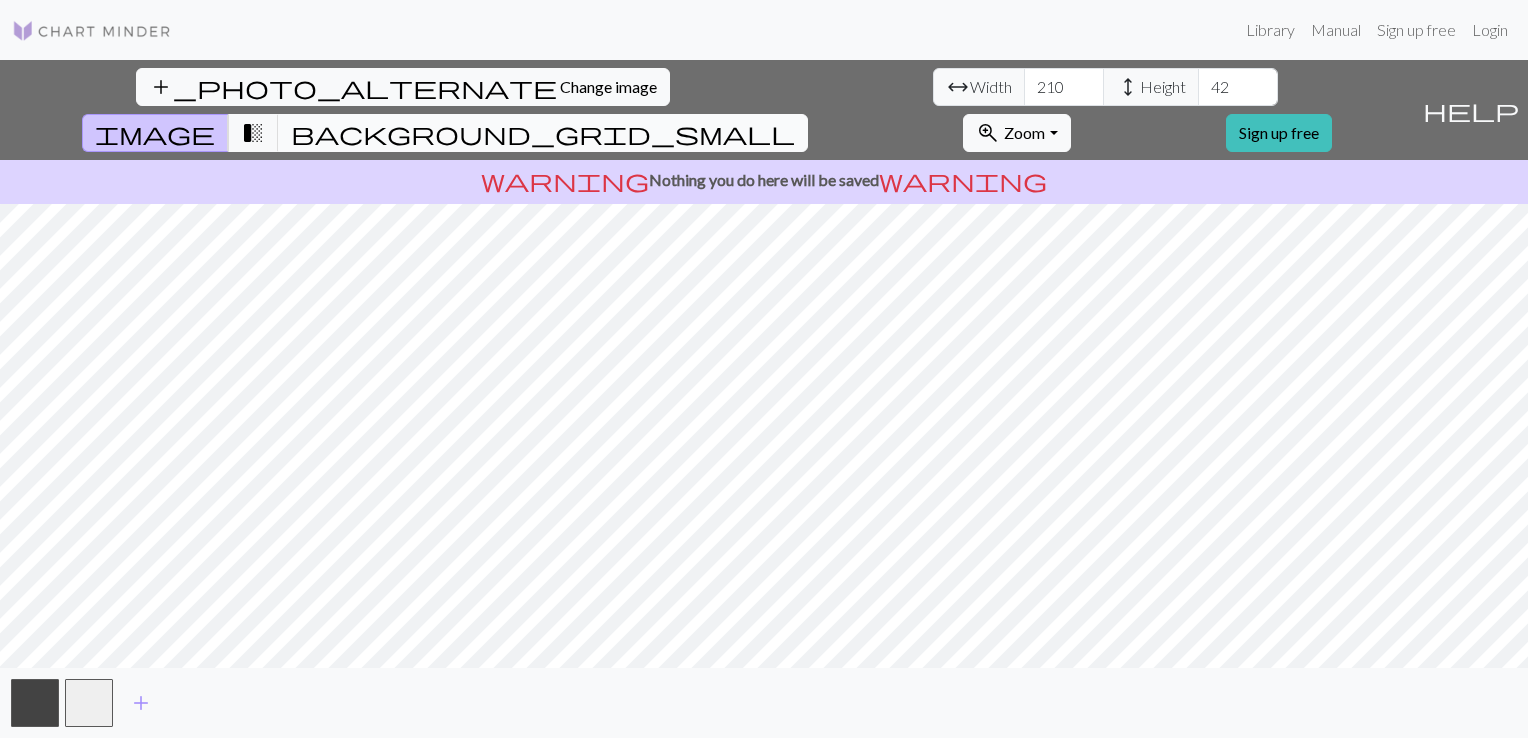 click on "background_grid_small" at bounding box center (543, 133) 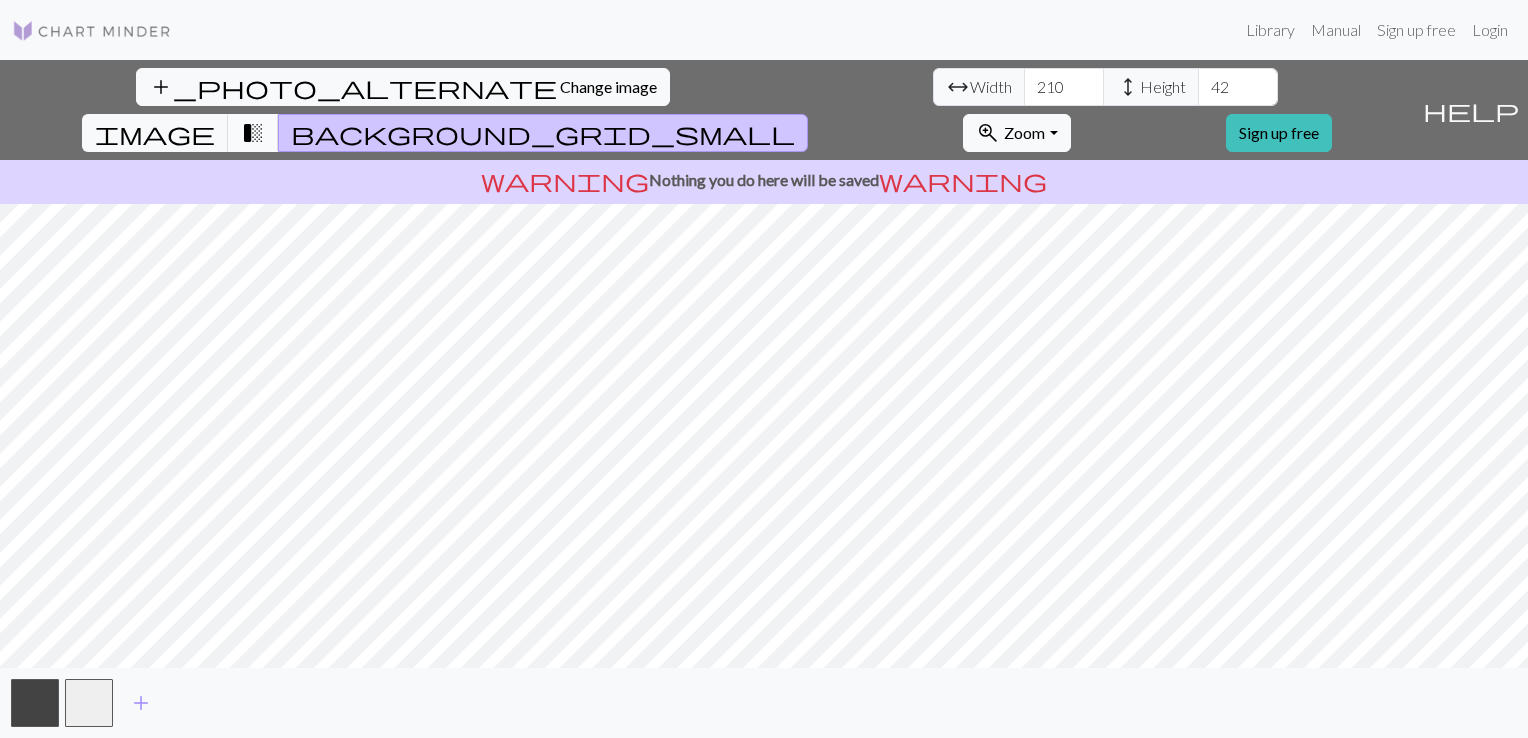 click on "transition_fade" at bounding box center (253, 133) 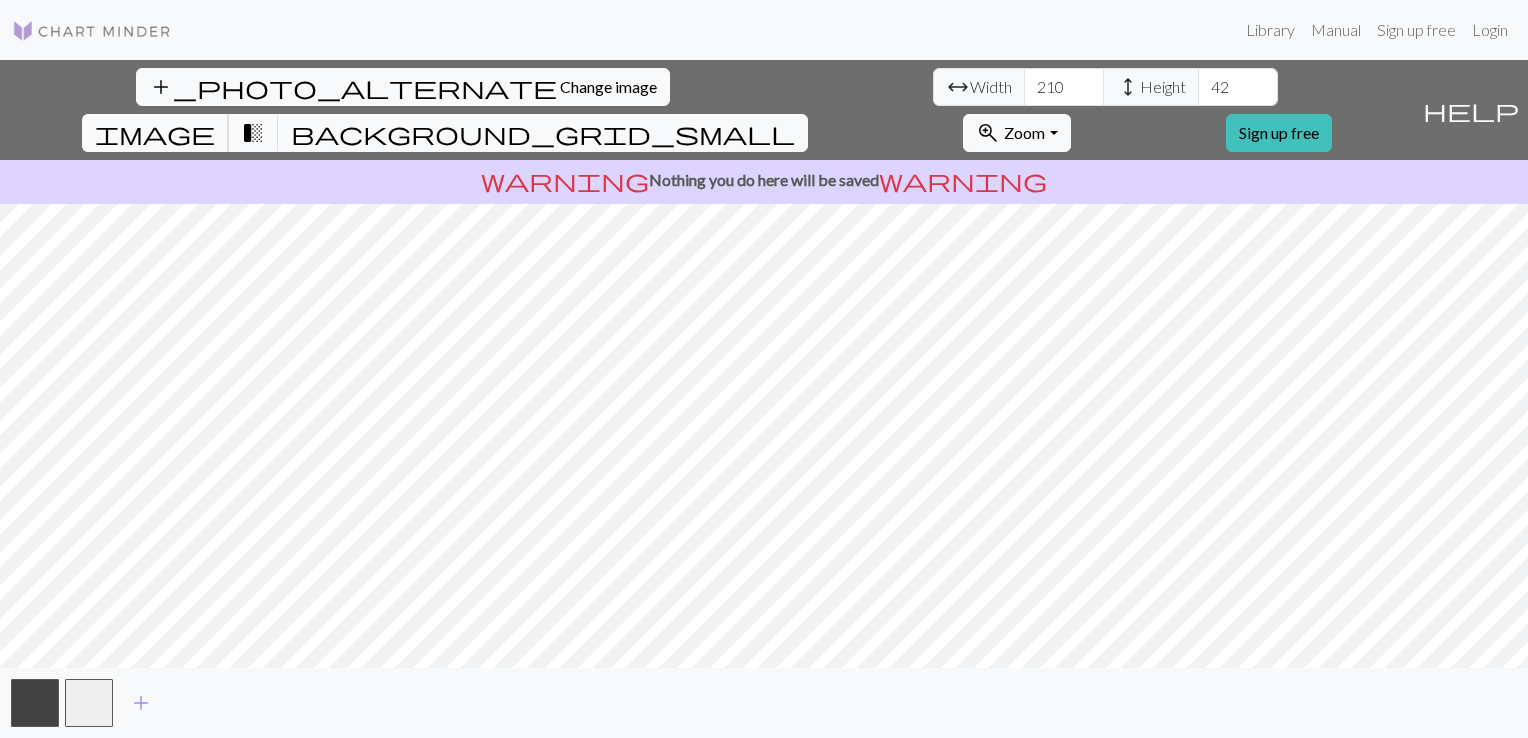 click on "image" at bounding box center [155, 133] 